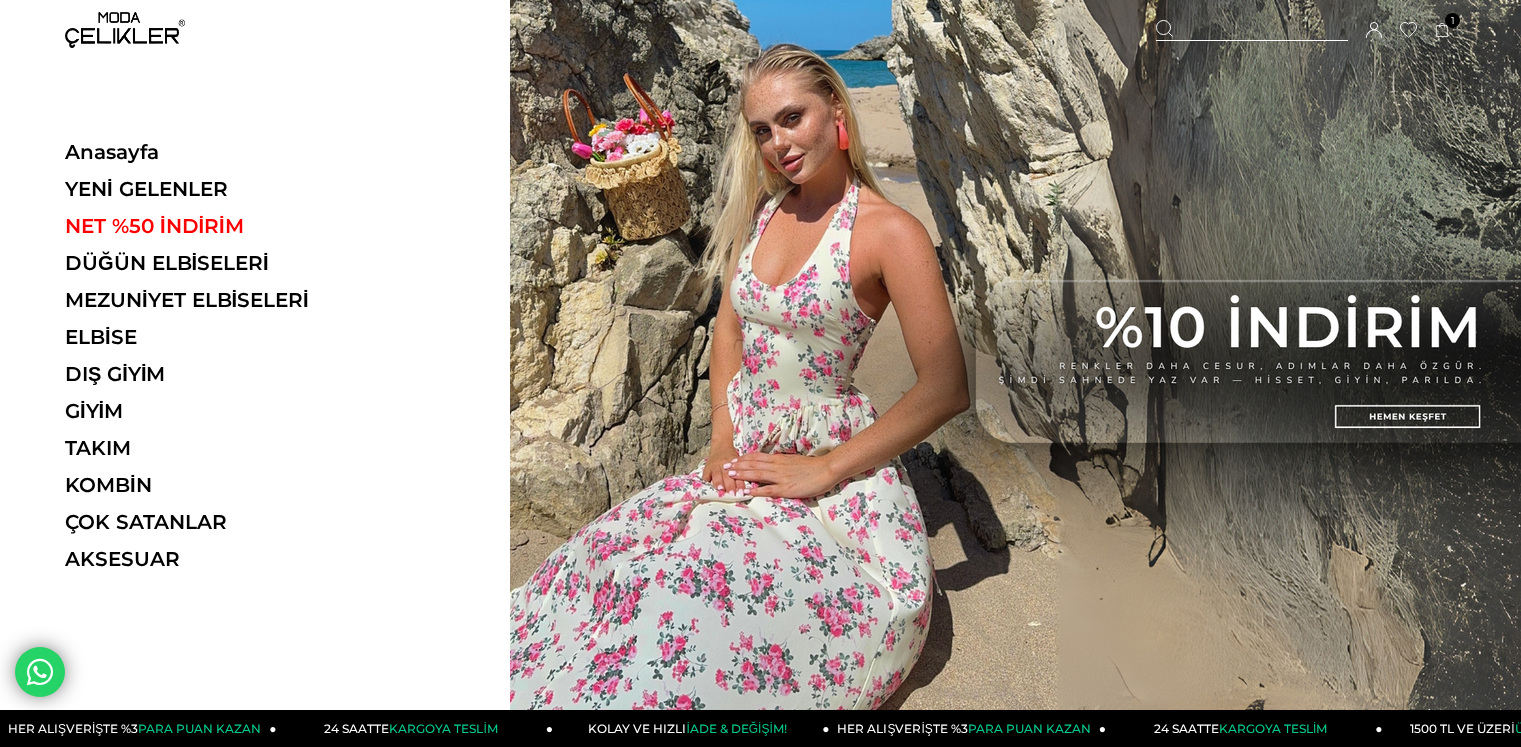 scroll, scrollTop: 0, scrollLeft: 0, axis: both 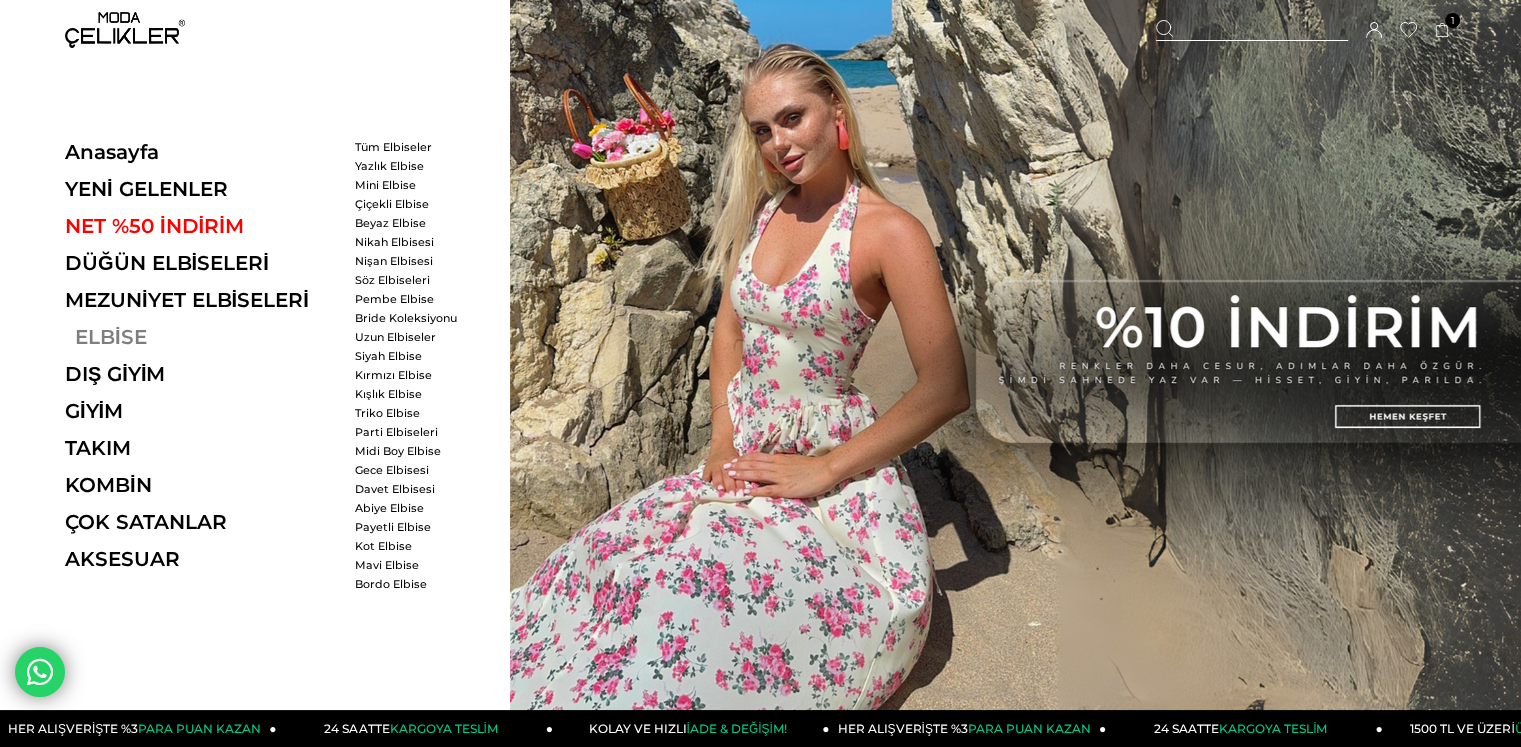 click on "ELBİSE" at bounding box center (202, 337) 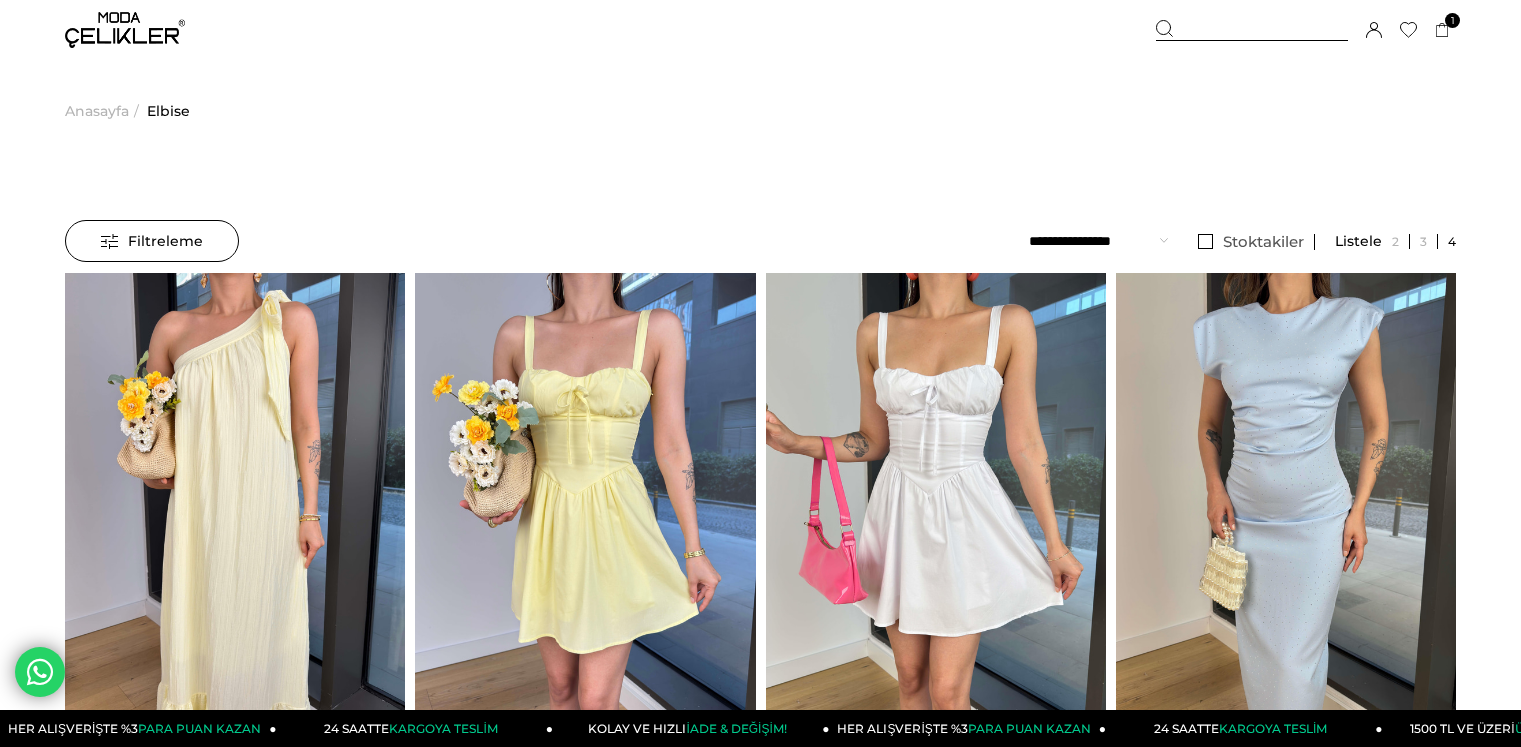 scroll, scrollTop: 0, scrollLeft: 0, axis: both 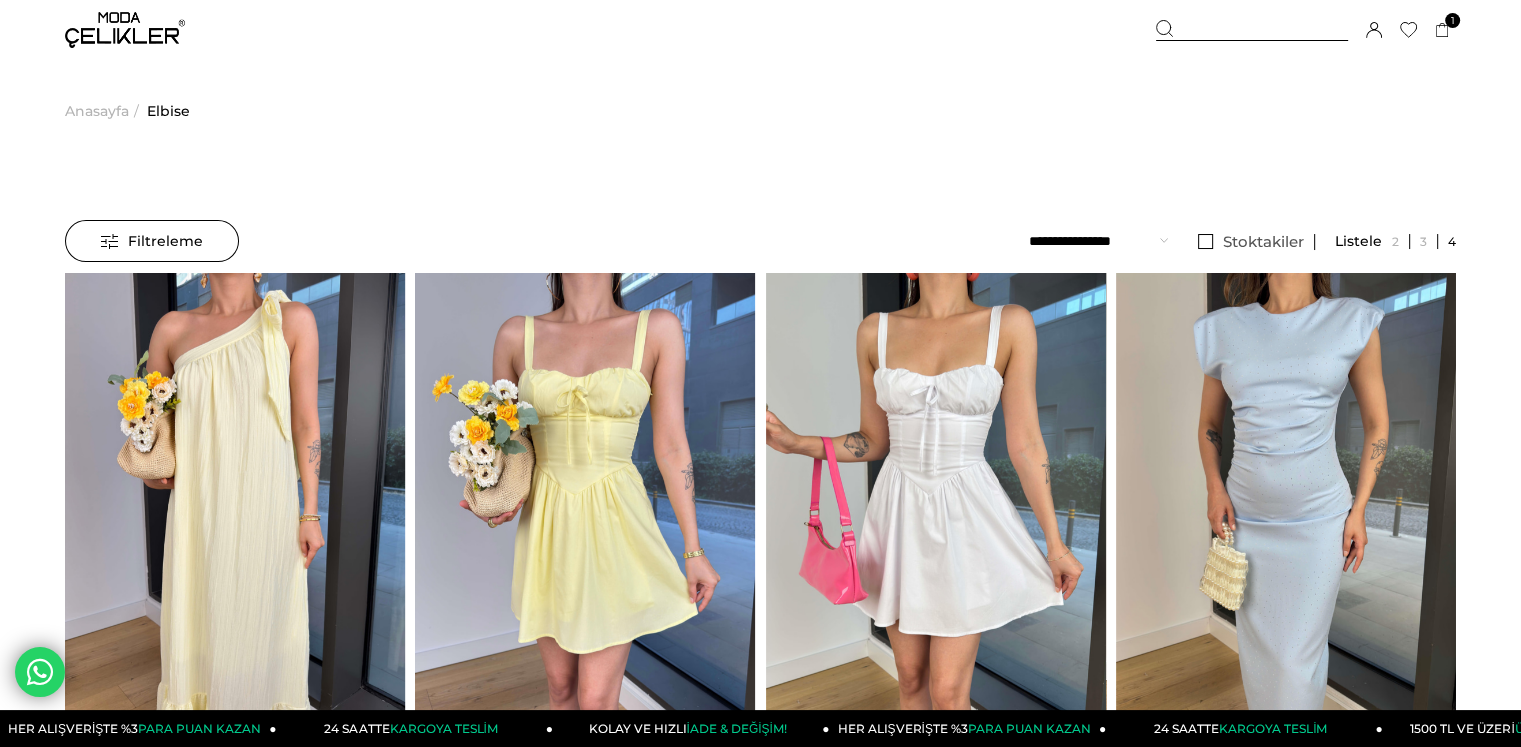 click on "**********" at bounding box center [1098, 241] 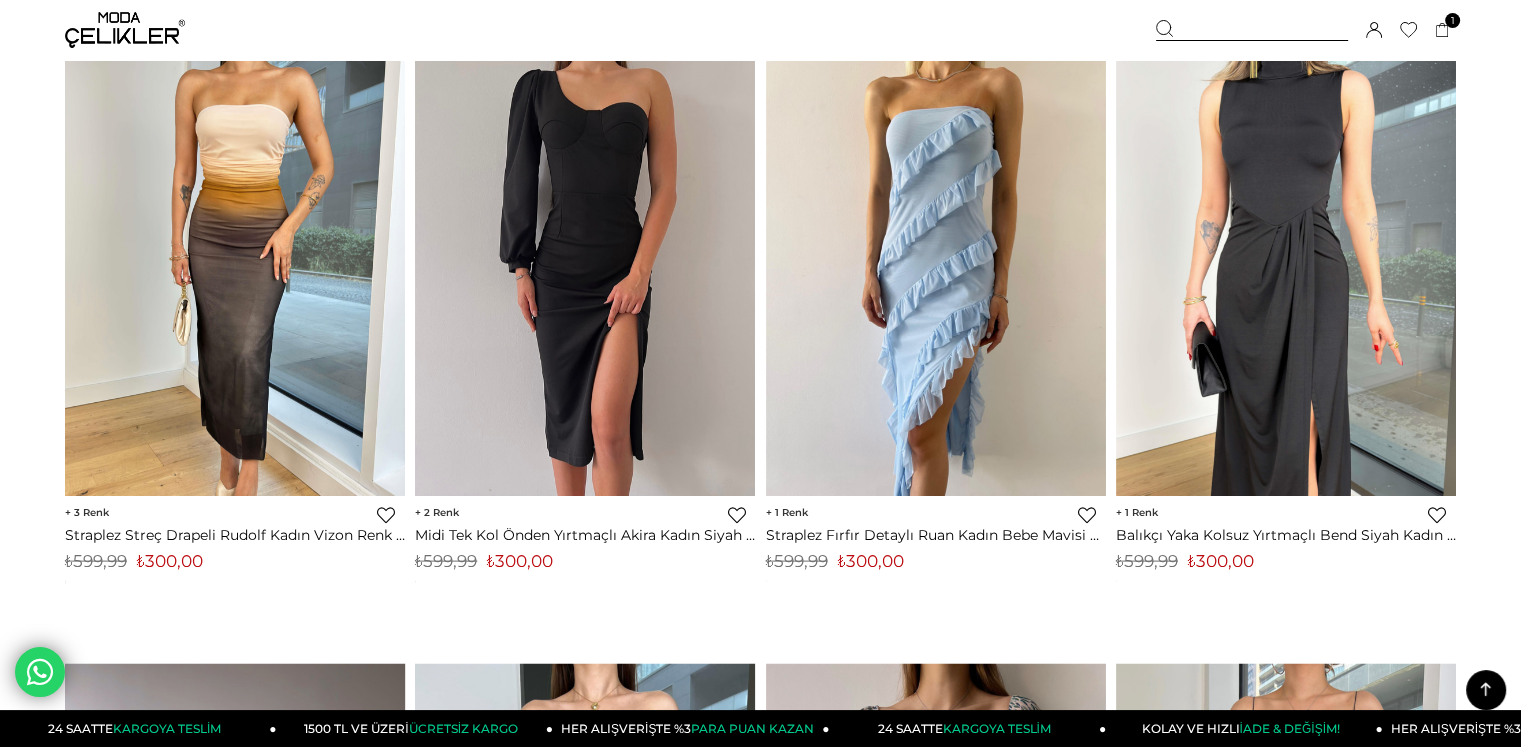 scroll, scrollTop: 3960, scrollLeft: 0, axis: vertical 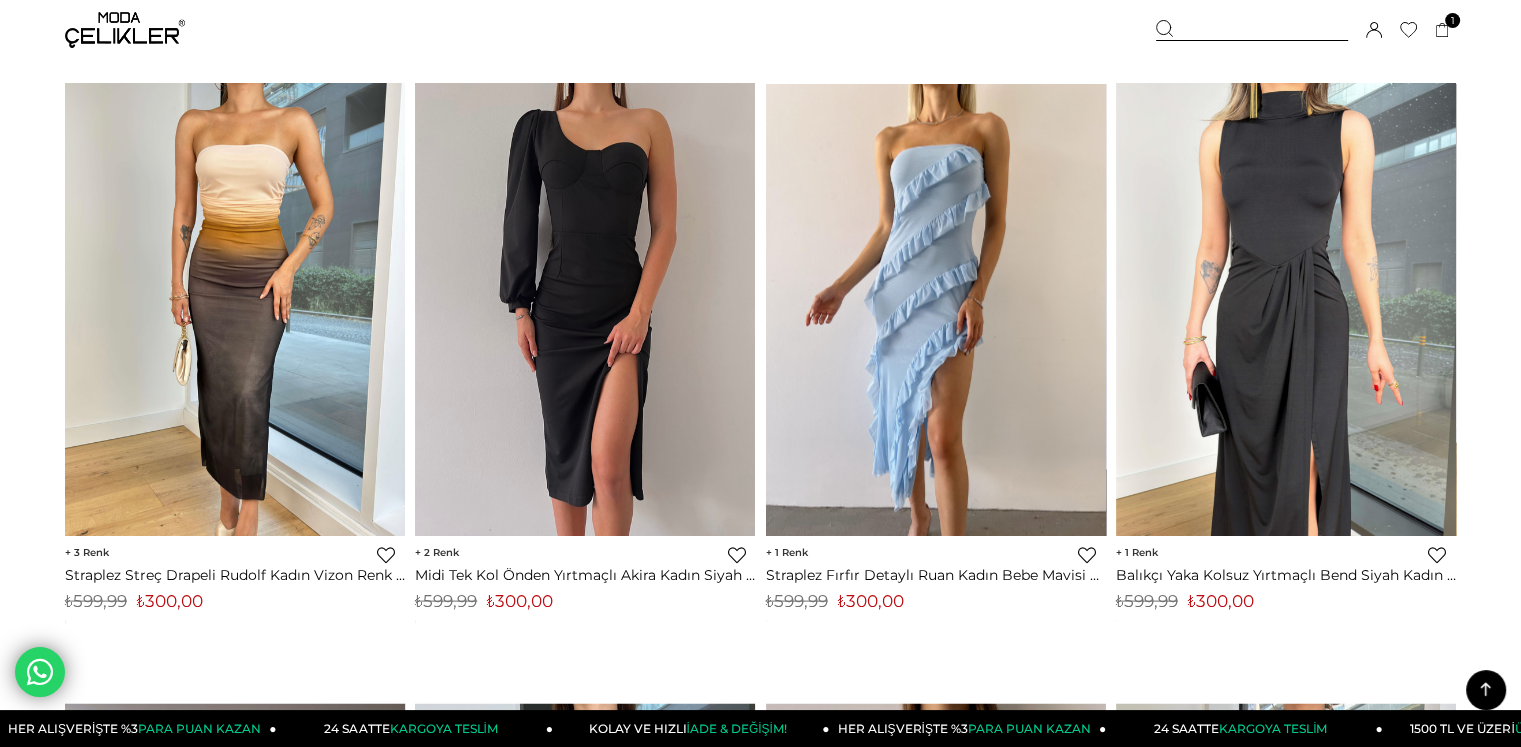 click at bounding box center (936, 309) 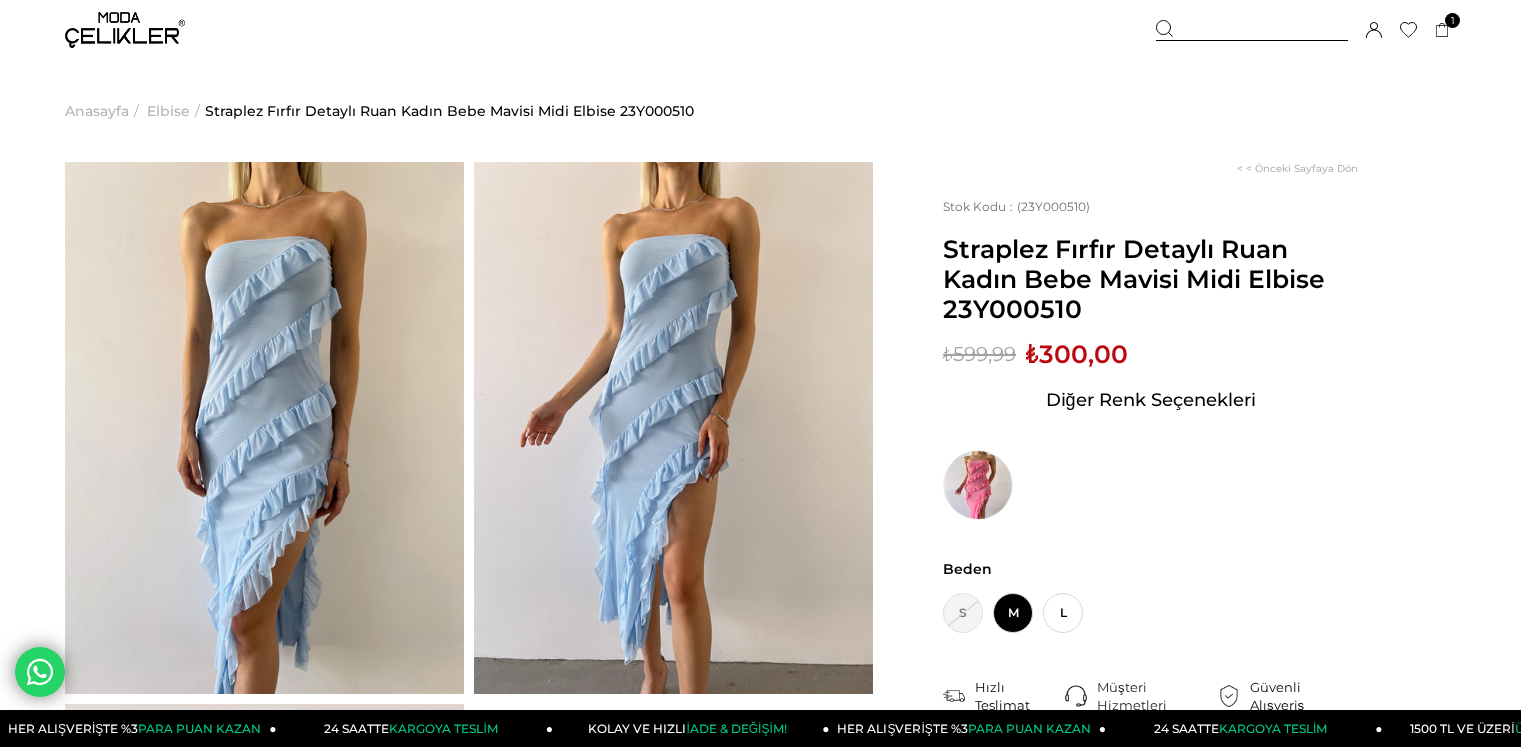 scroll, scrollTop: 0, scrollLeft: 0, axis: both 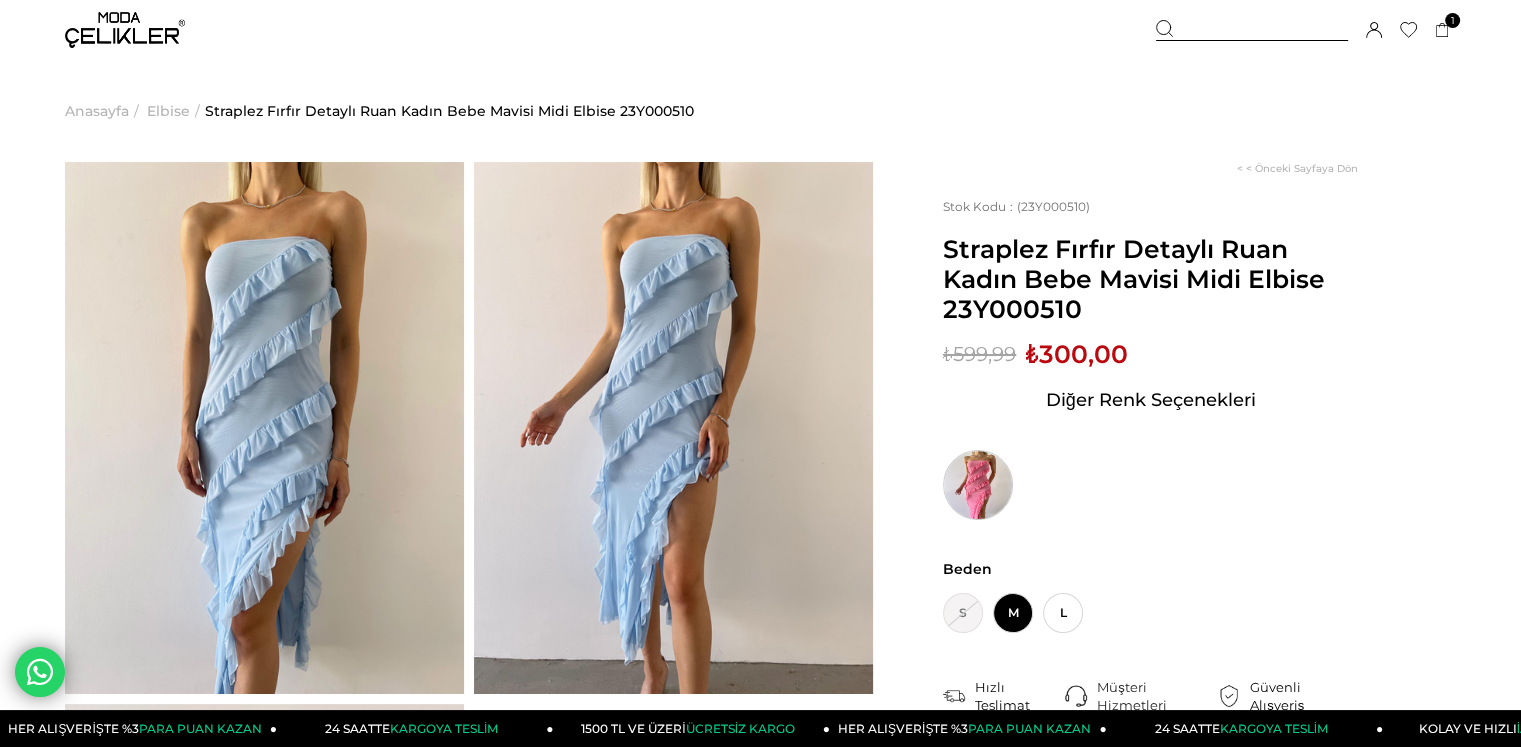 click at bounding box center [978, 485] 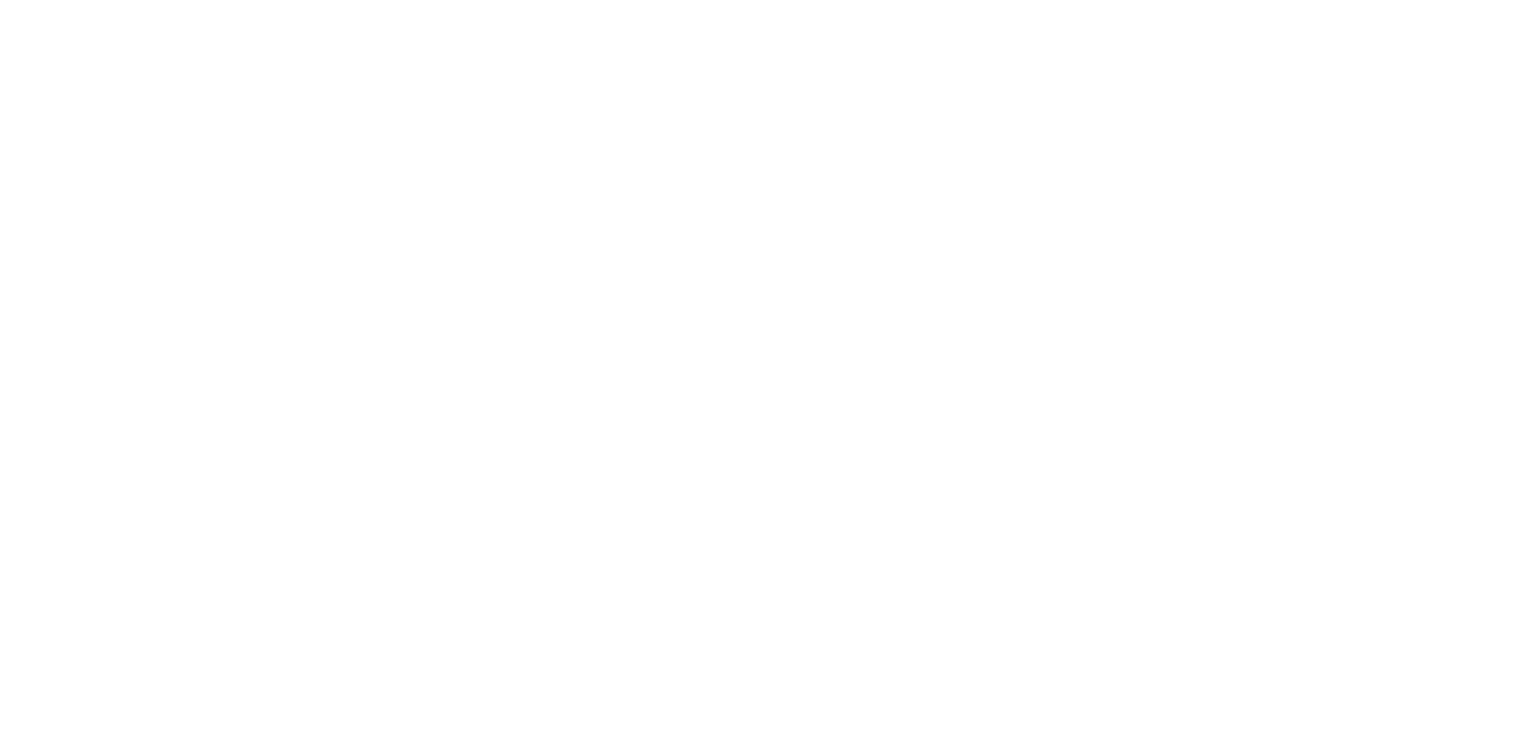 scroll, scrollTop: 0, scrollLeft: 0, axis: both 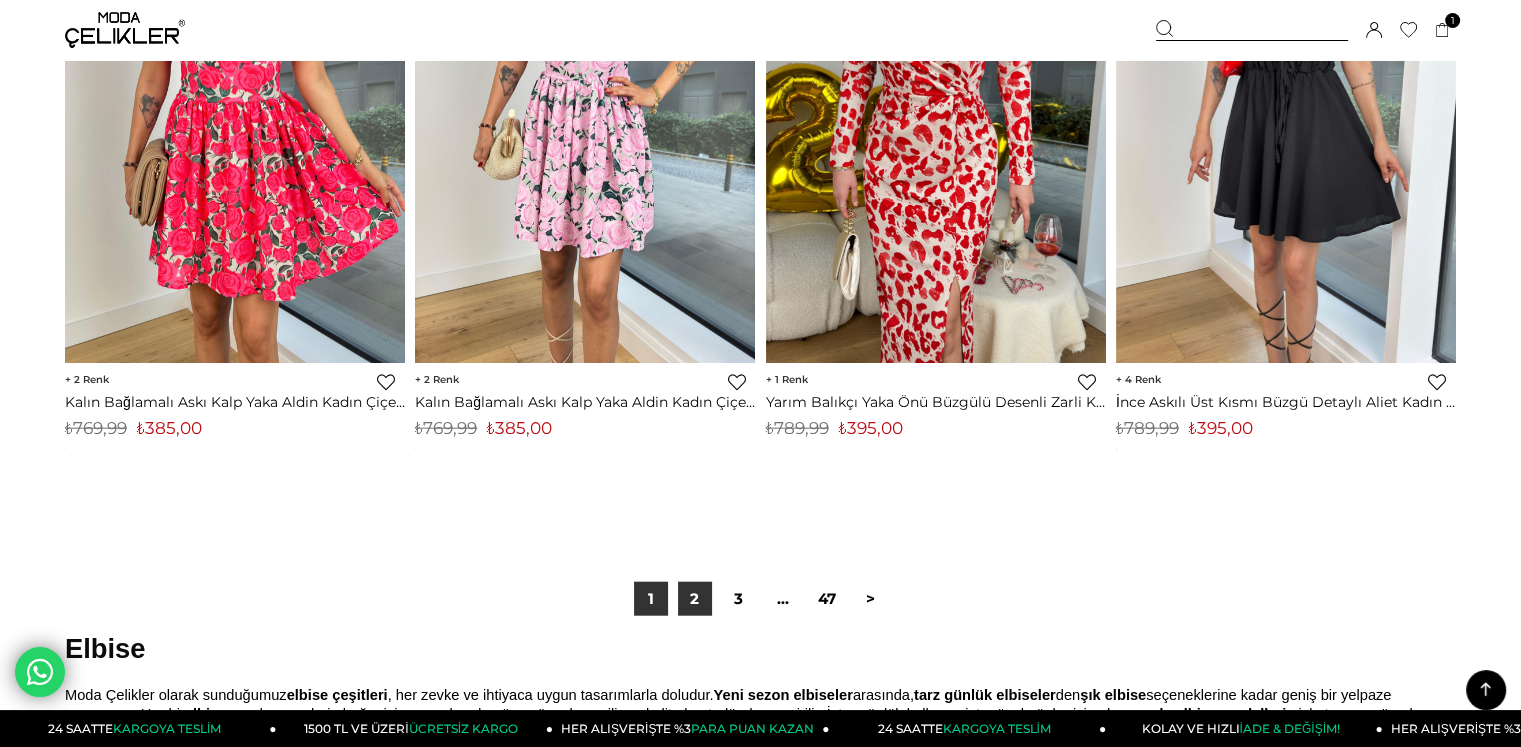 click on "2" at bounding box center (695, 599) 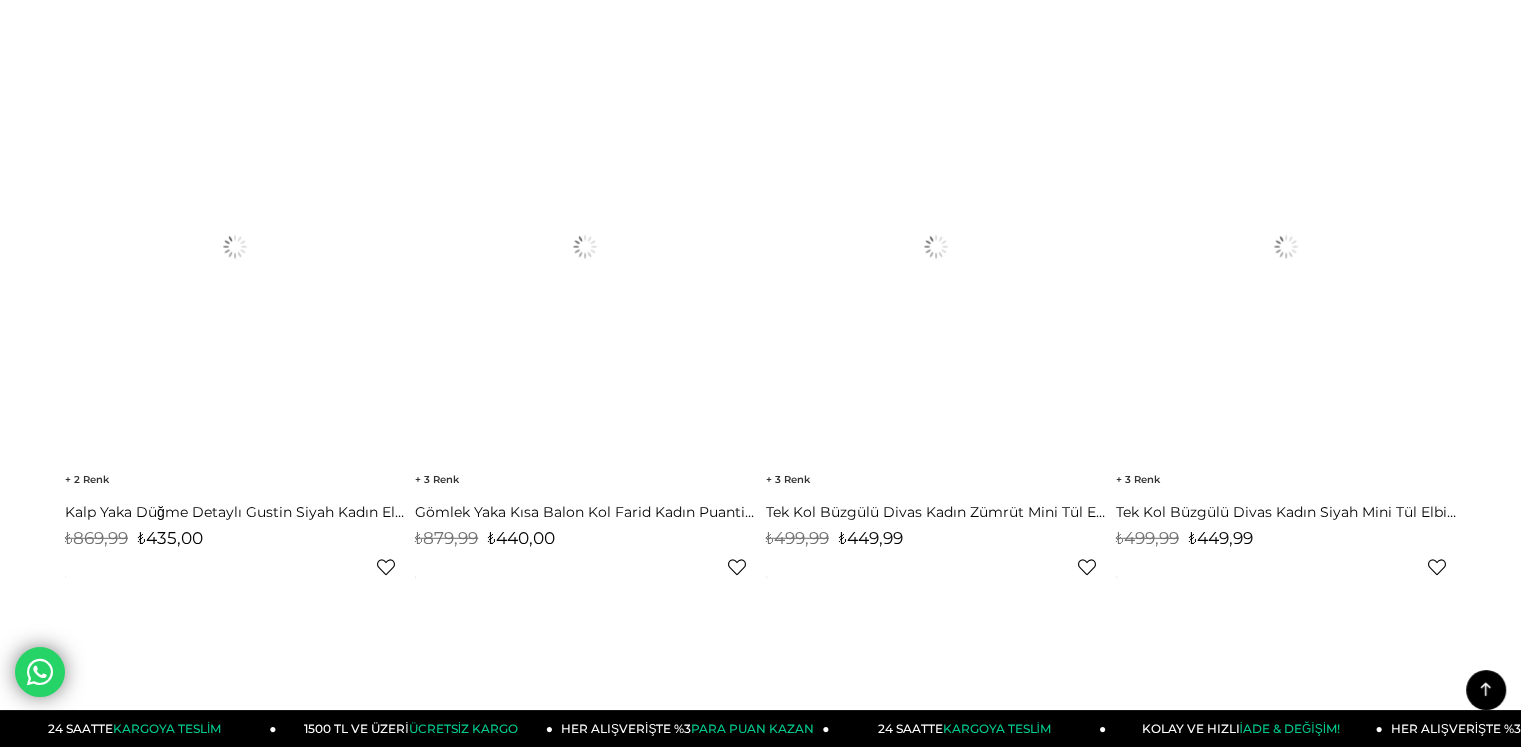 scroll, scrollTop: 0, scrollLeft: 0, axis: both 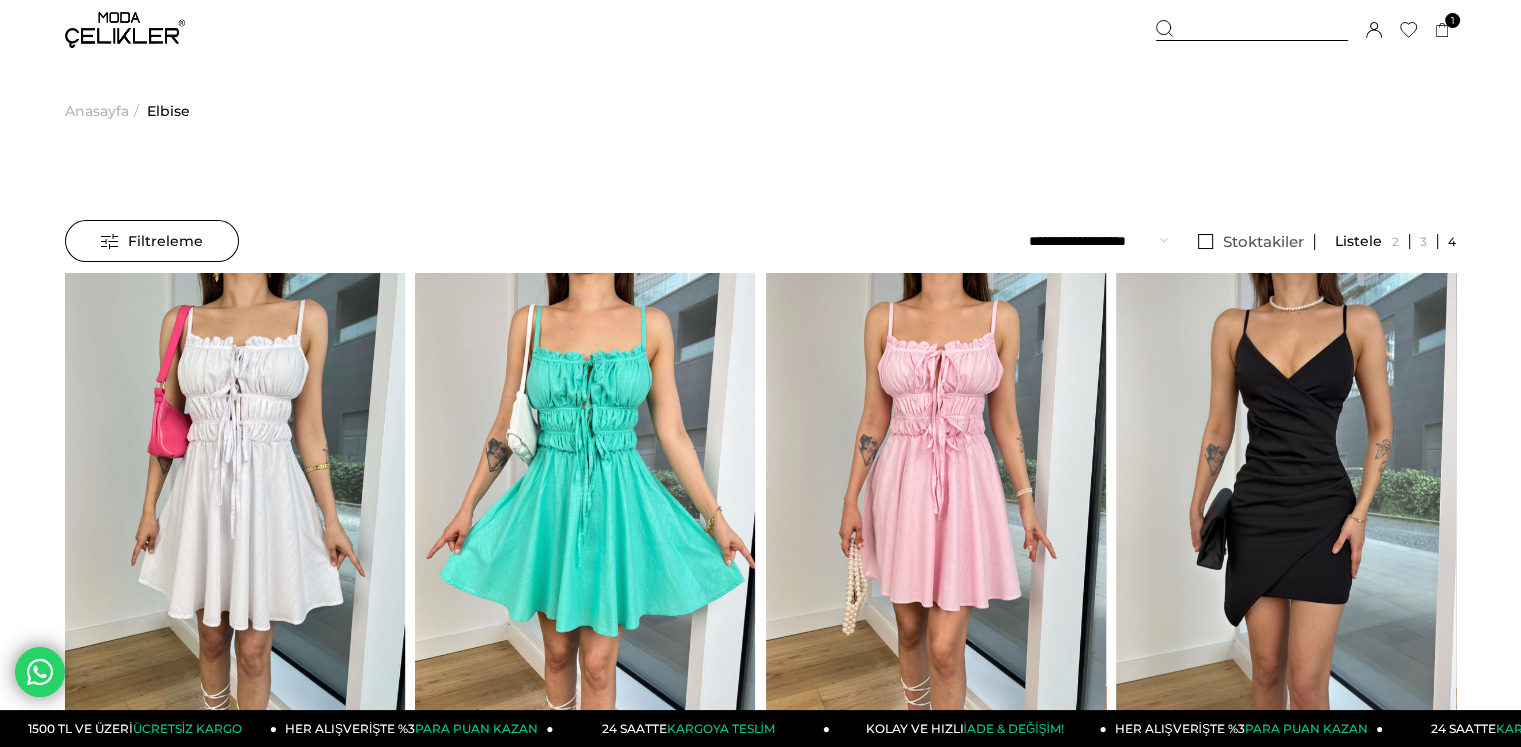 click on "Sepetim
1
Ürün
₺629,99
İnce Askılı Etek Ucu Volanlı Raha Kadın Bebe Mavisi Elbise 23Y000203 BEBE MAVİSİ
x 1
Adet
₺629,99
Genel Toplam :
₺629,99
Sepetim
Sipariş Tamamla
Üye Girişi
Üye Ol
Google İle Bağlan" at bounding box center (1306, 30) 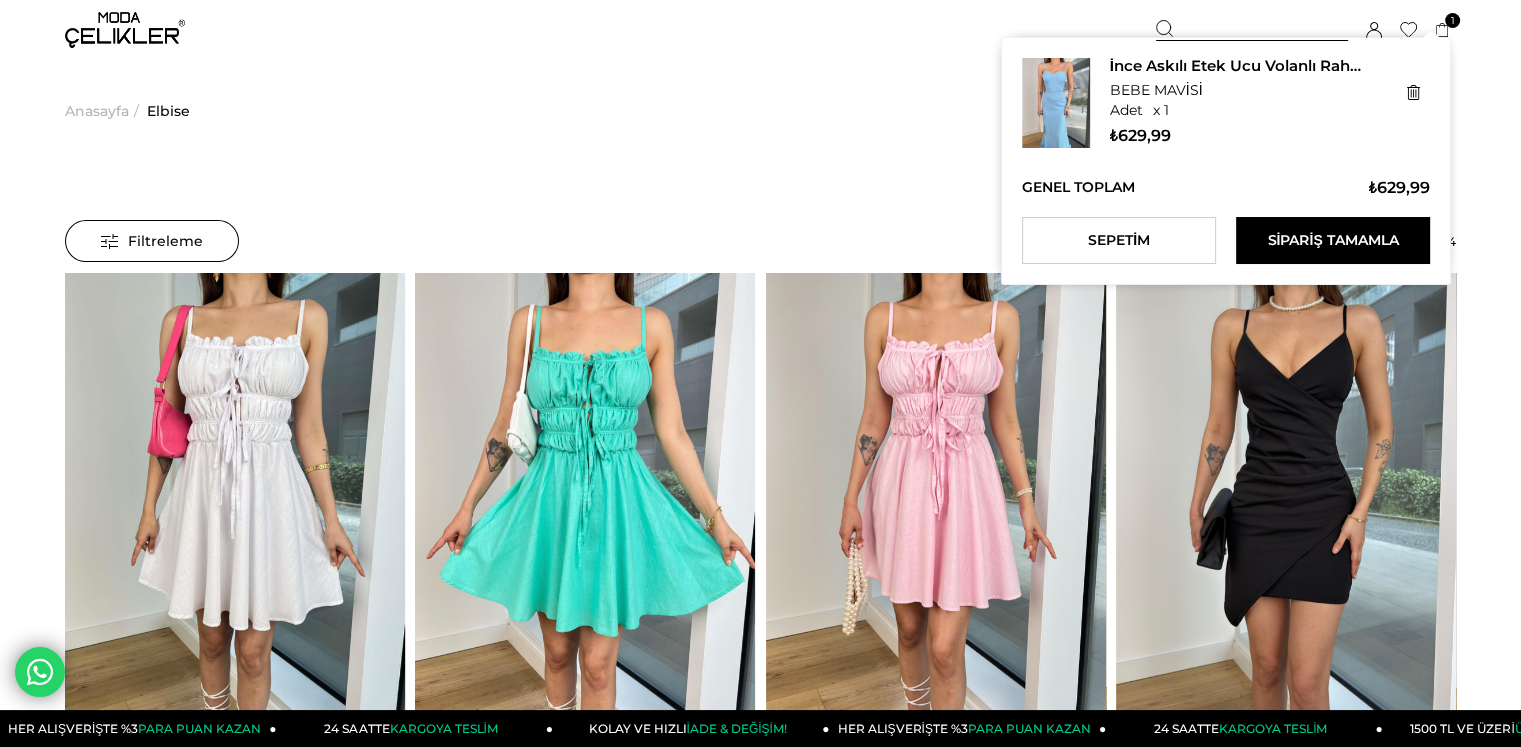 click 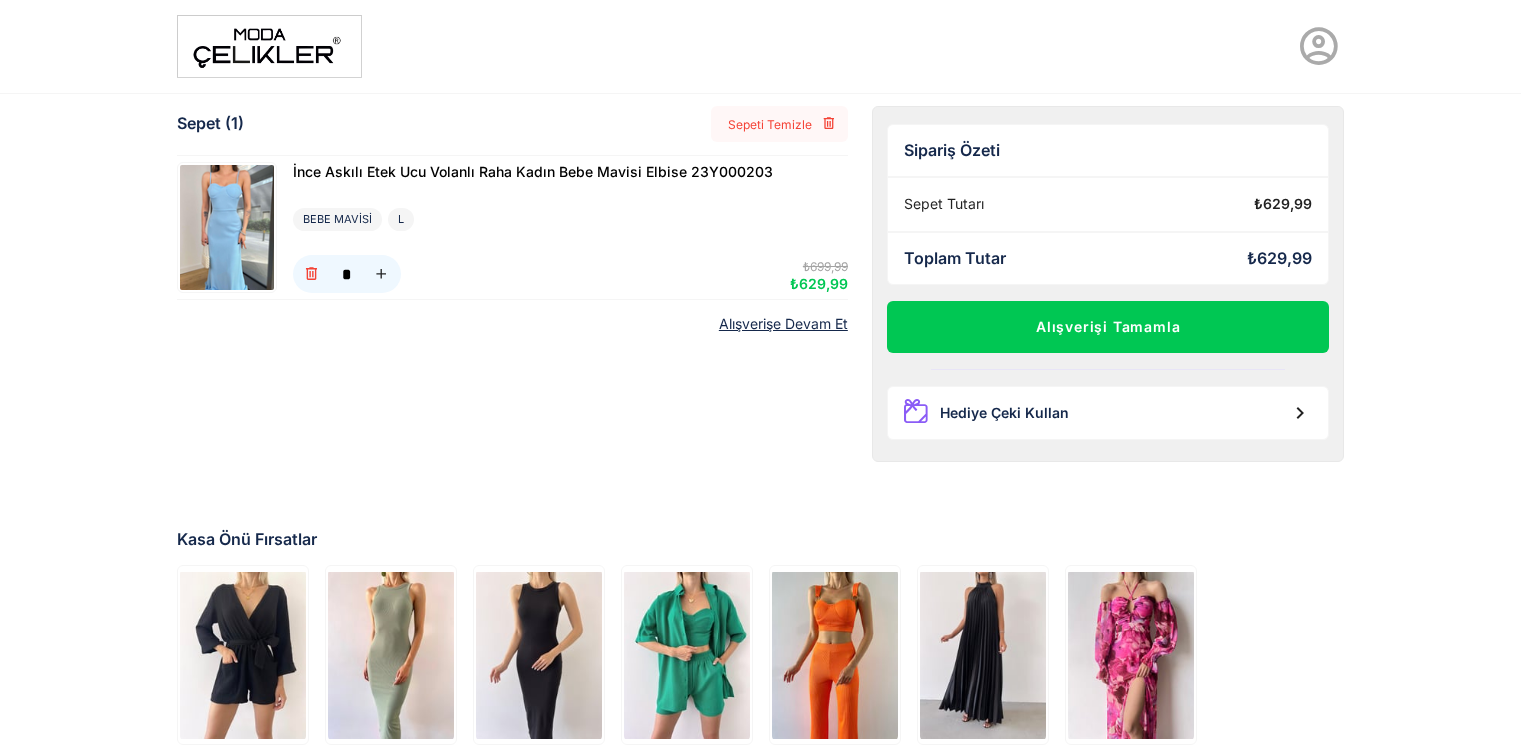 scroll, scrollTop: 0, scrollLeft: 0, axis: both 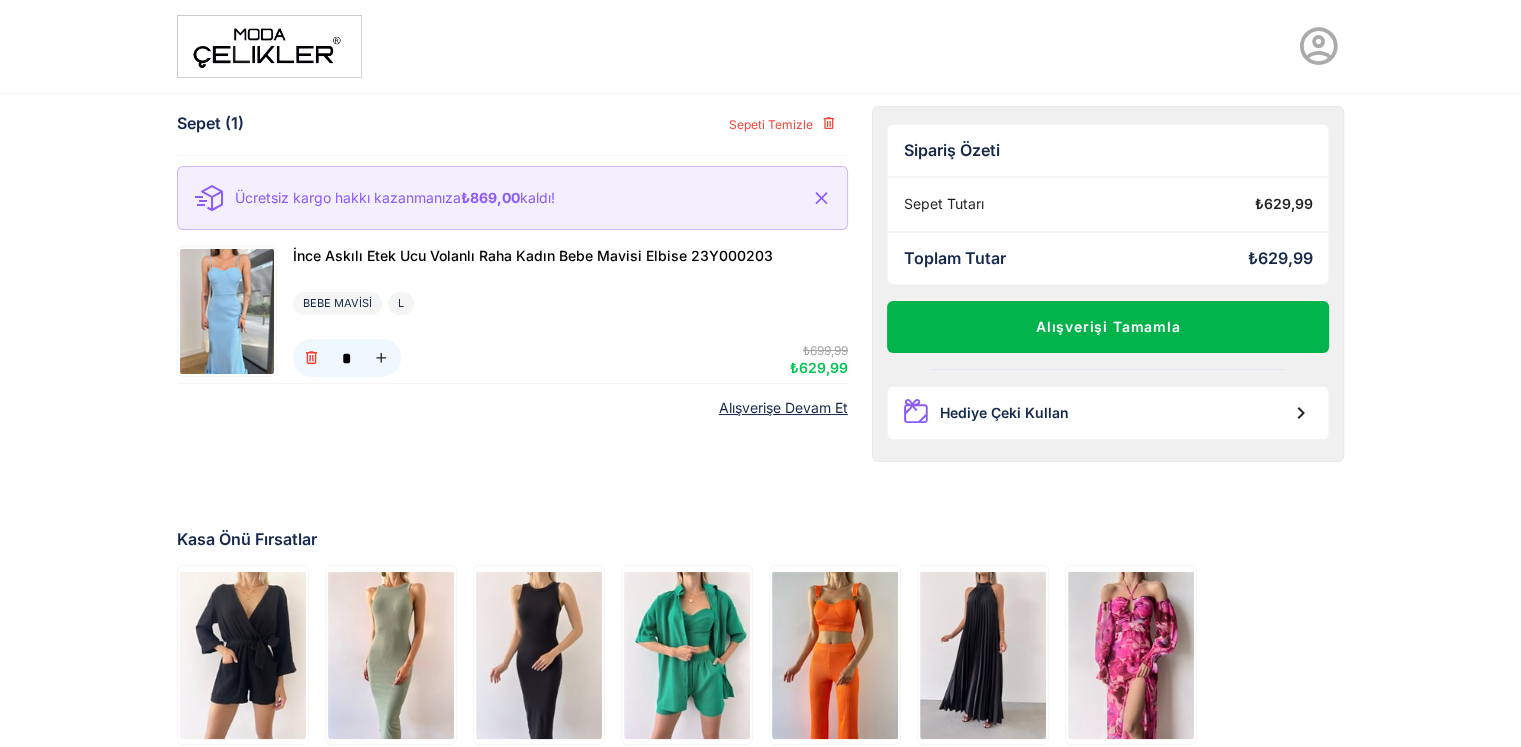 click on "Alışverişi Tamamla" at bounding box center (1108, 327) 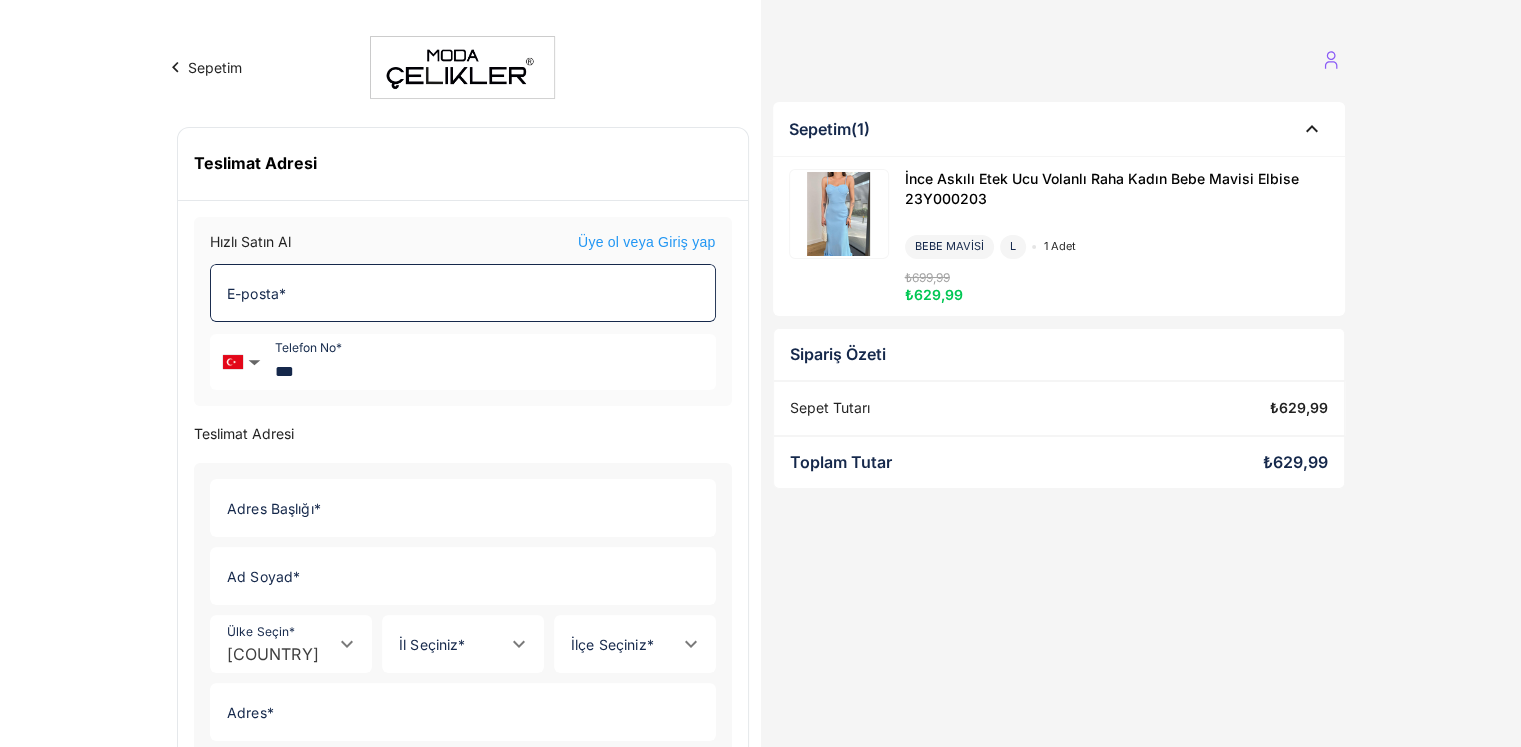click on "E-posta *" 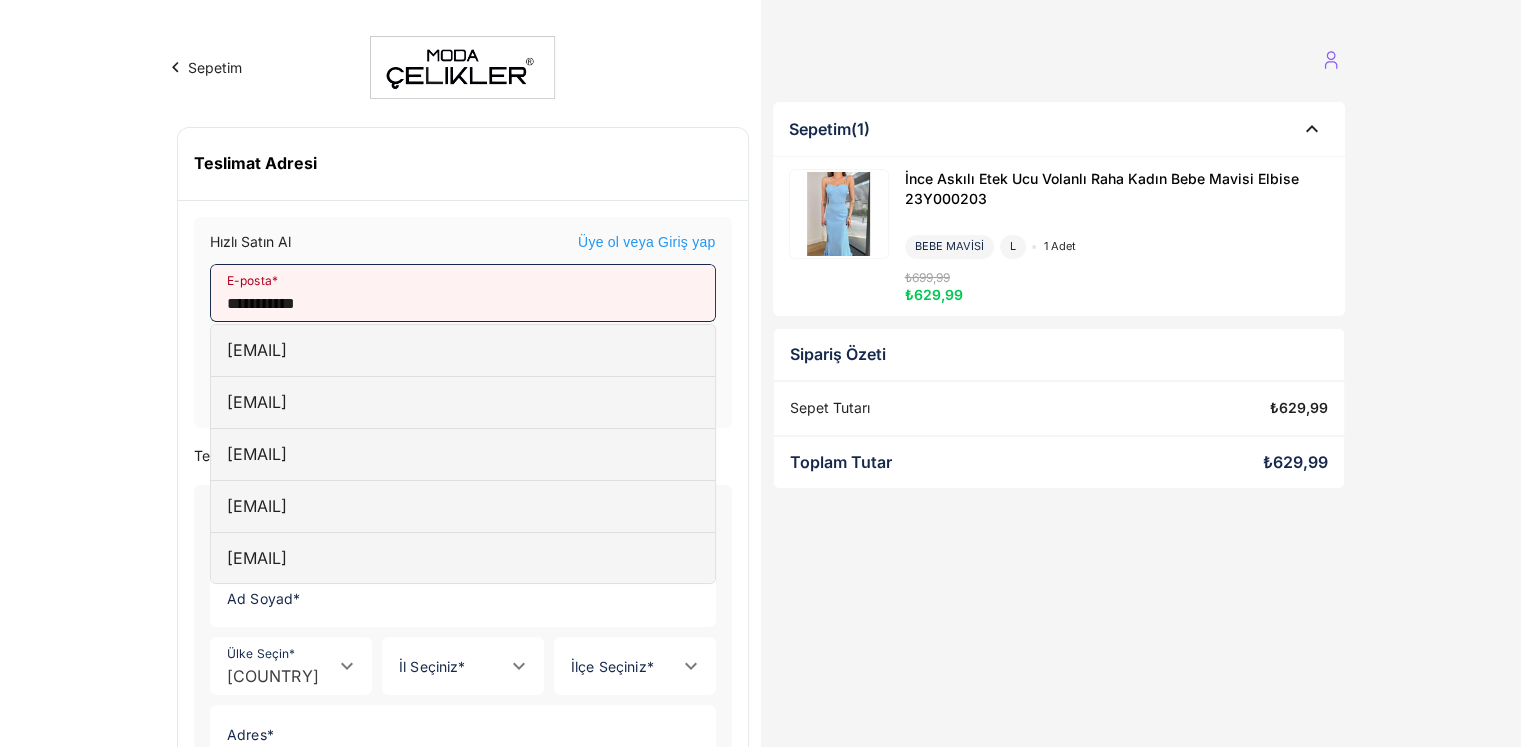 click on "**********" 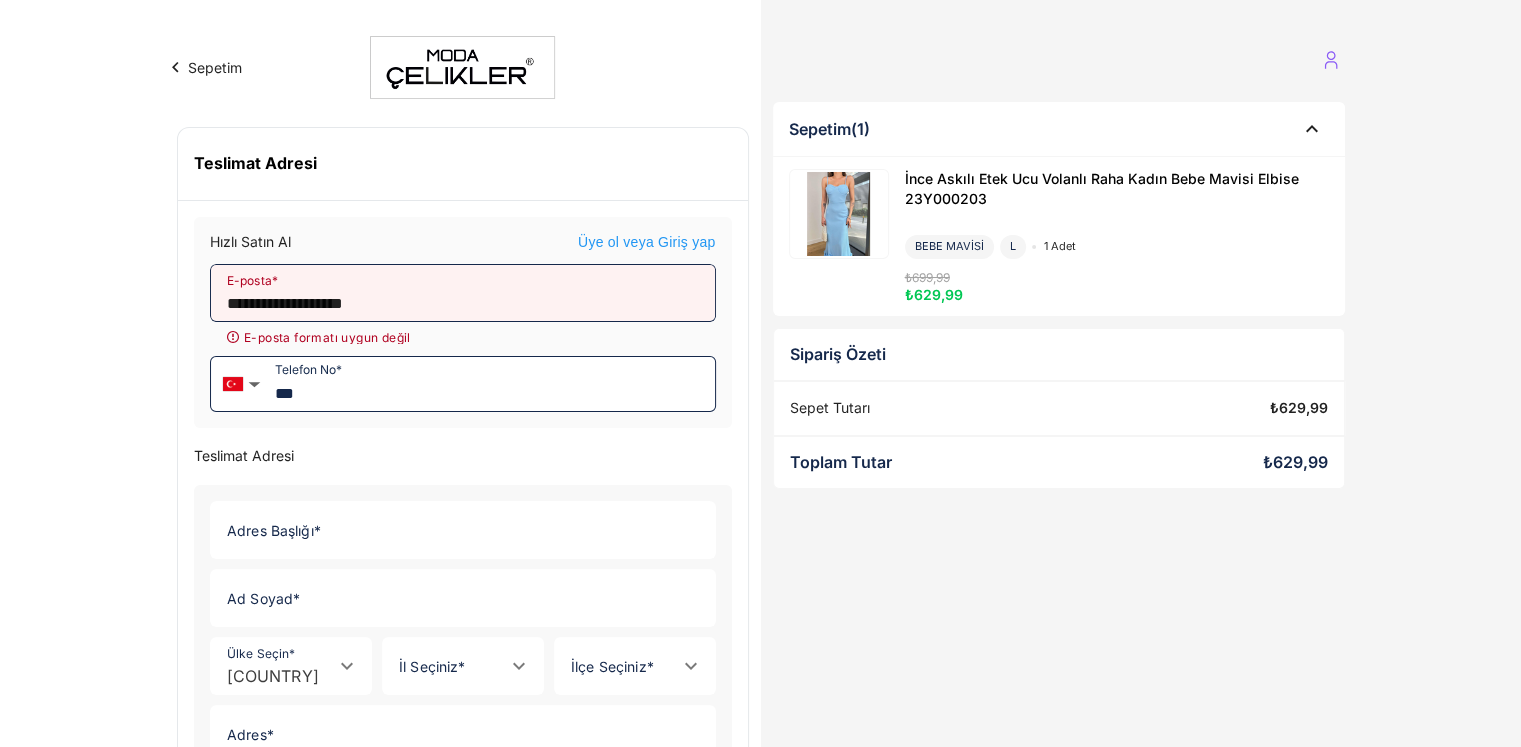 click on "***" at bounding box center (491, 384) 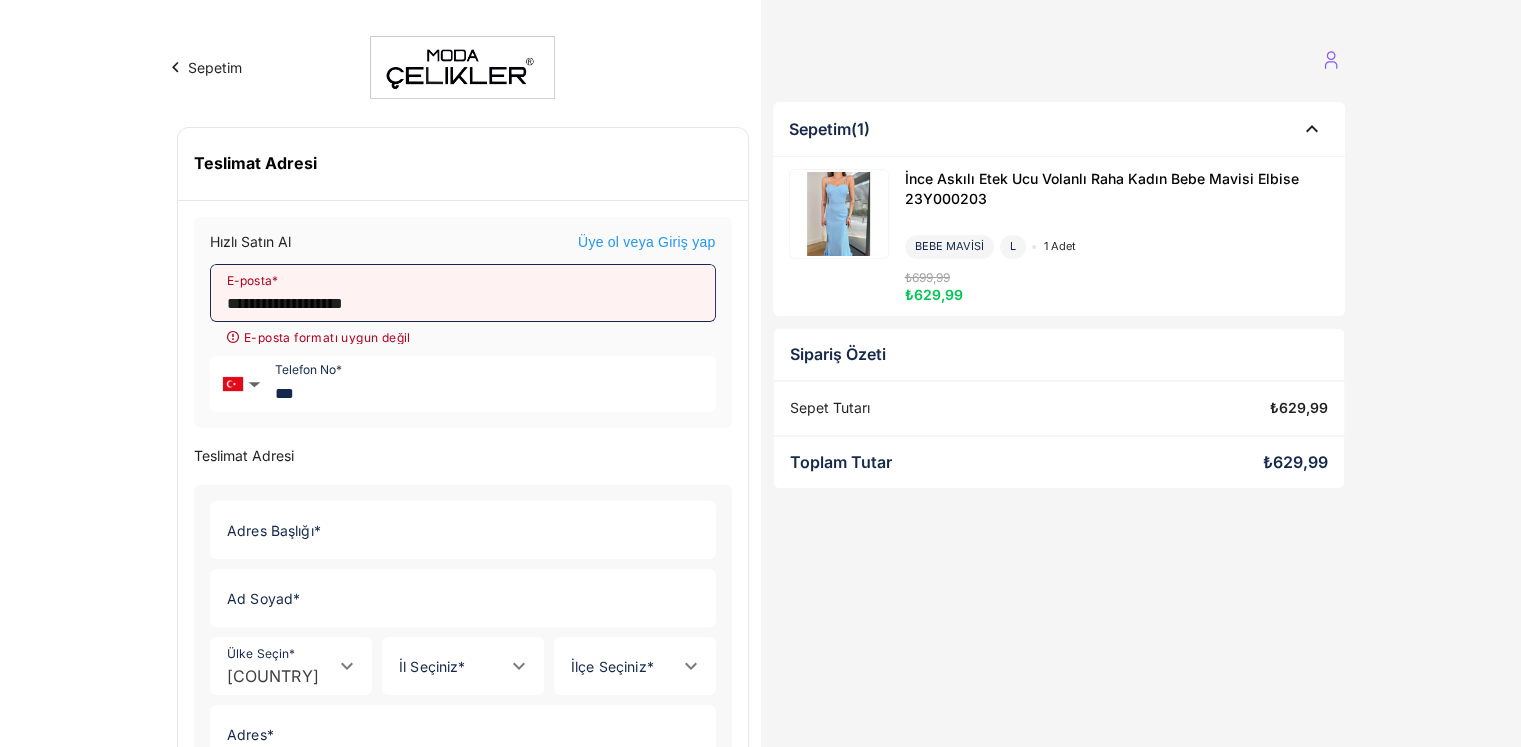 click on "**********" 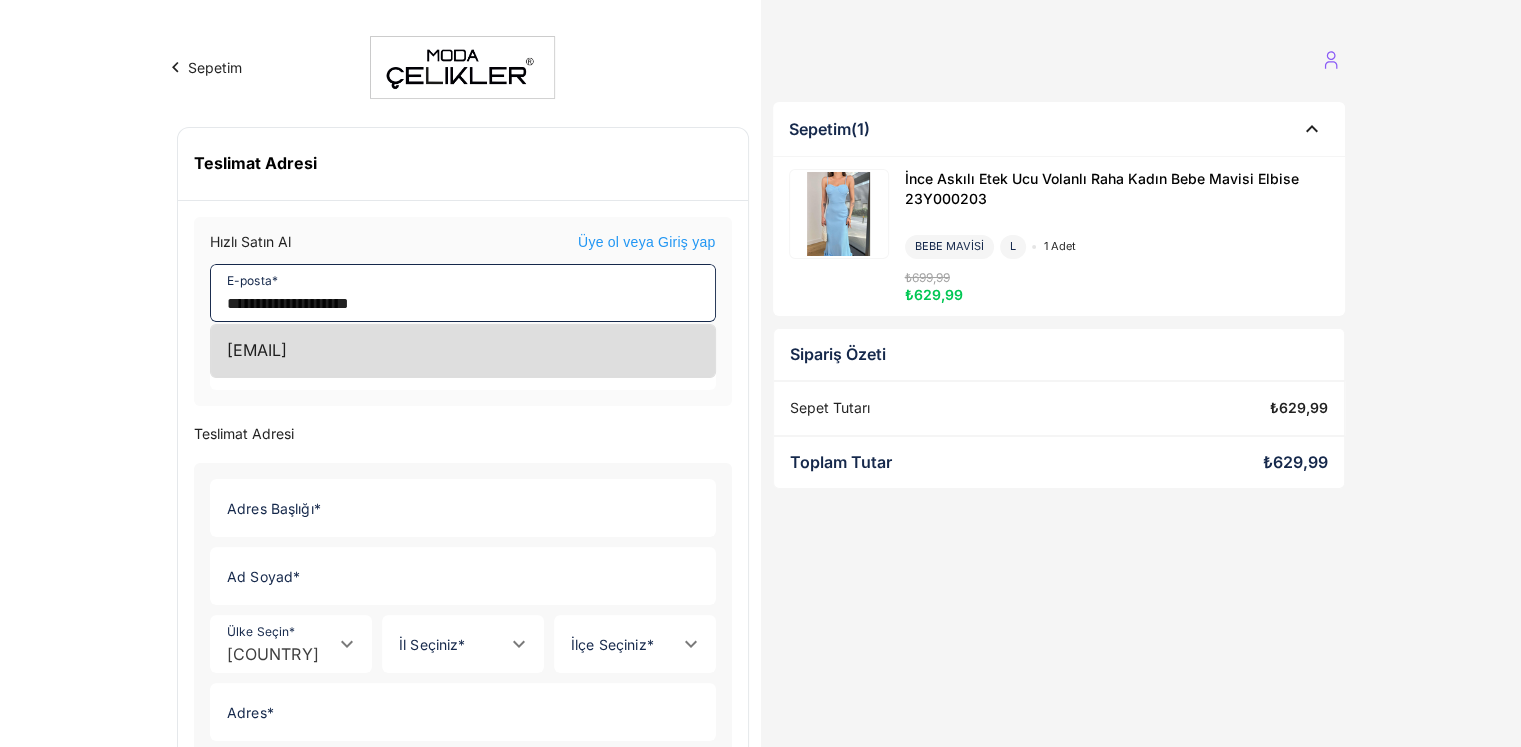 type on "**********" 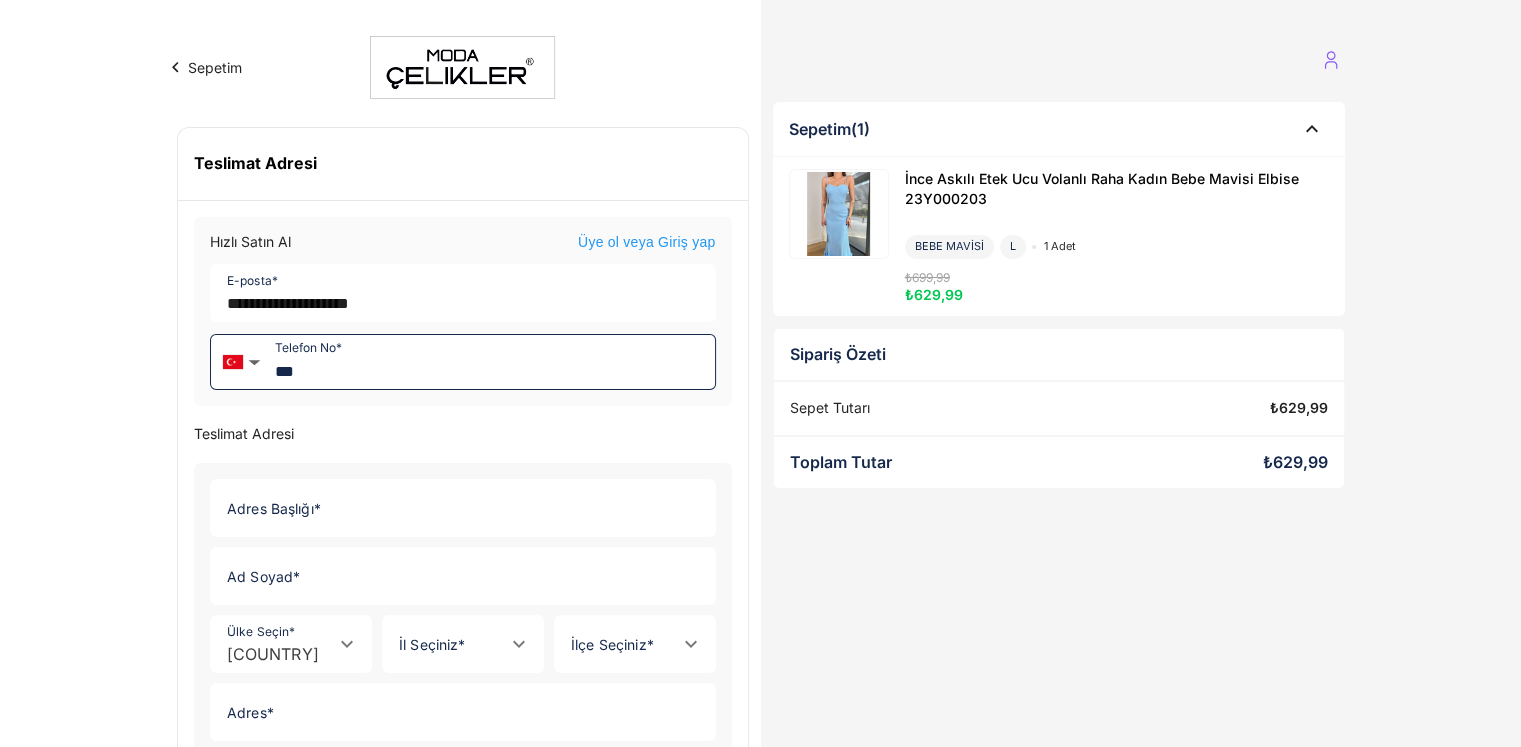 click on "***" at bounding box center [491, 362] 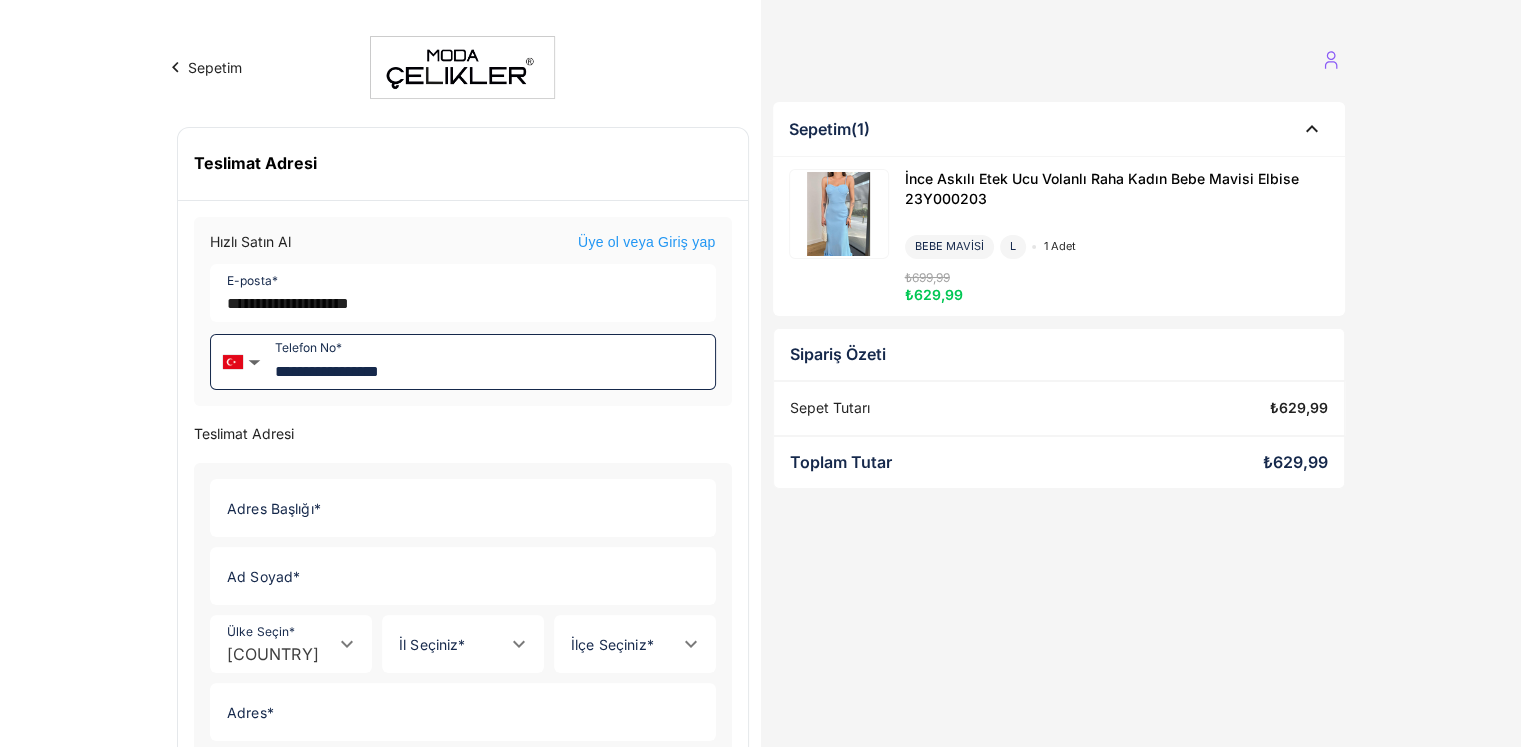 type on "**********" 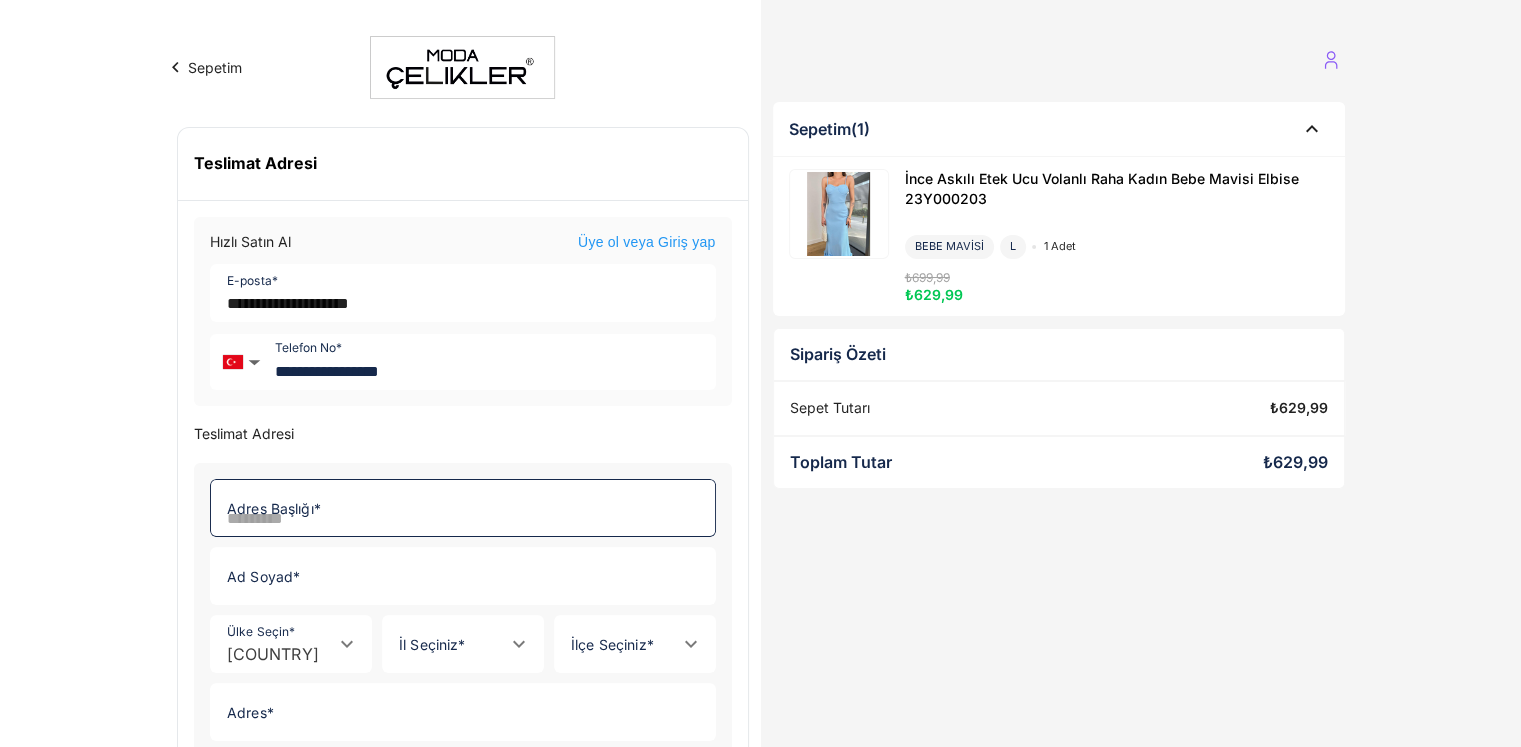 click on "Adres Başlığı *" 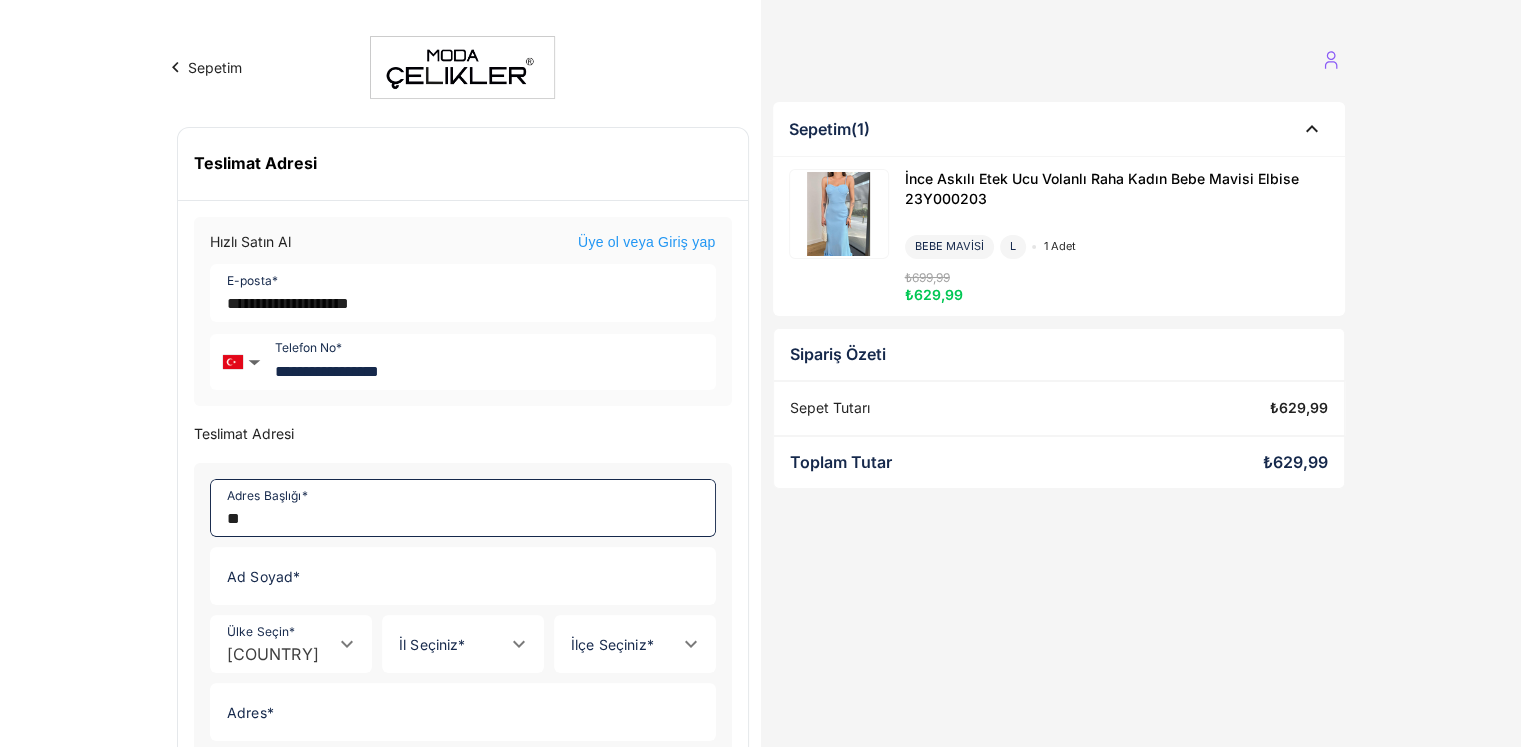 type on "**" 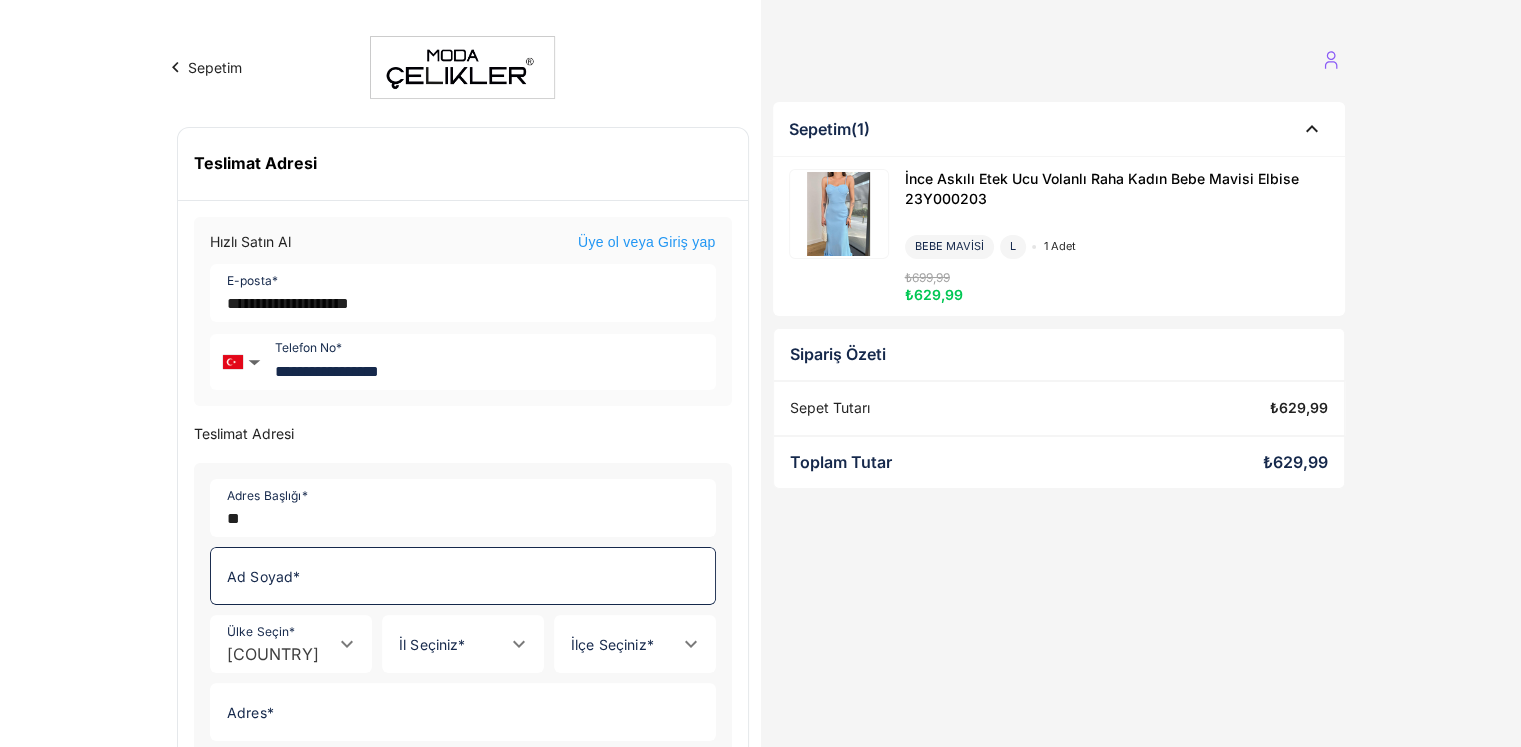 click on "Ad Soyad *" 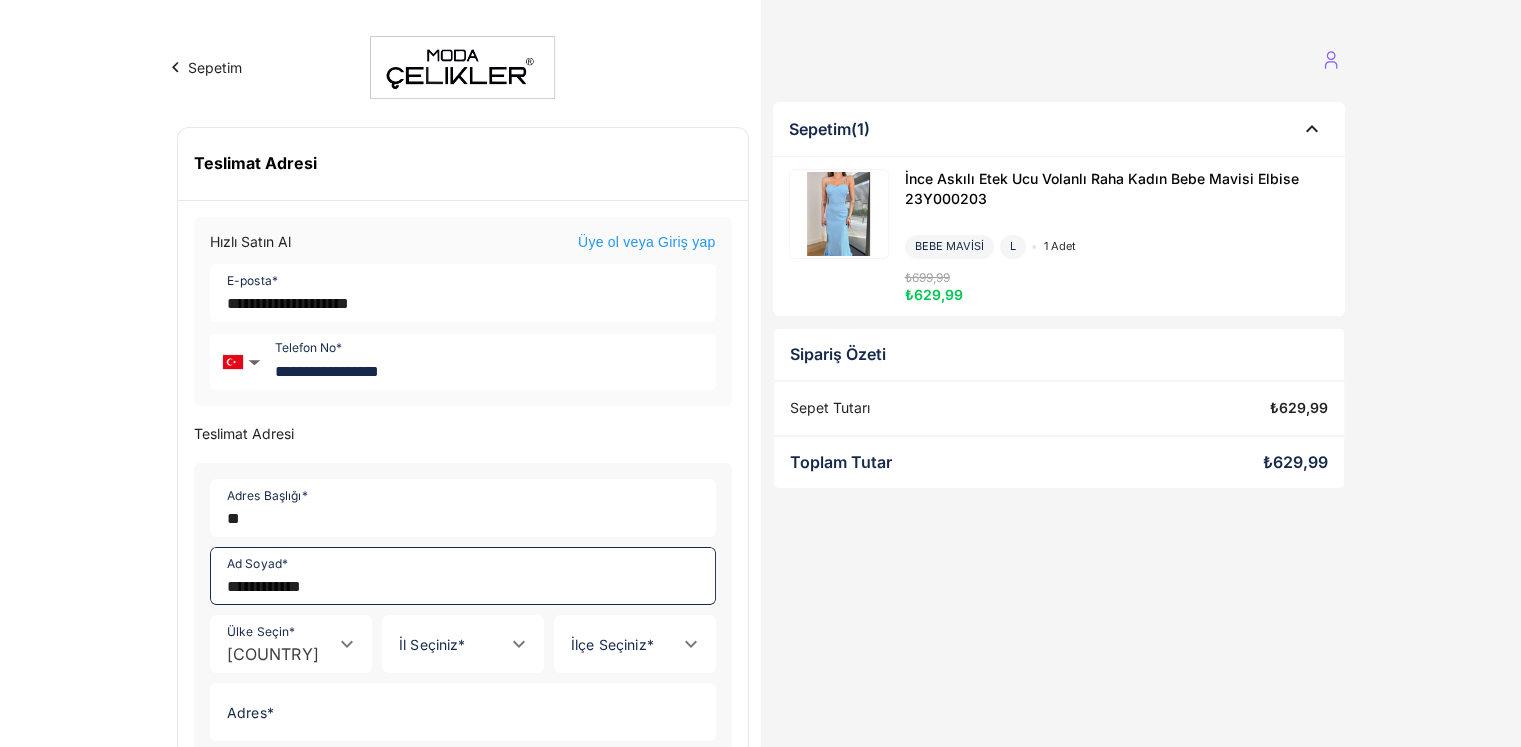 type on "**********" 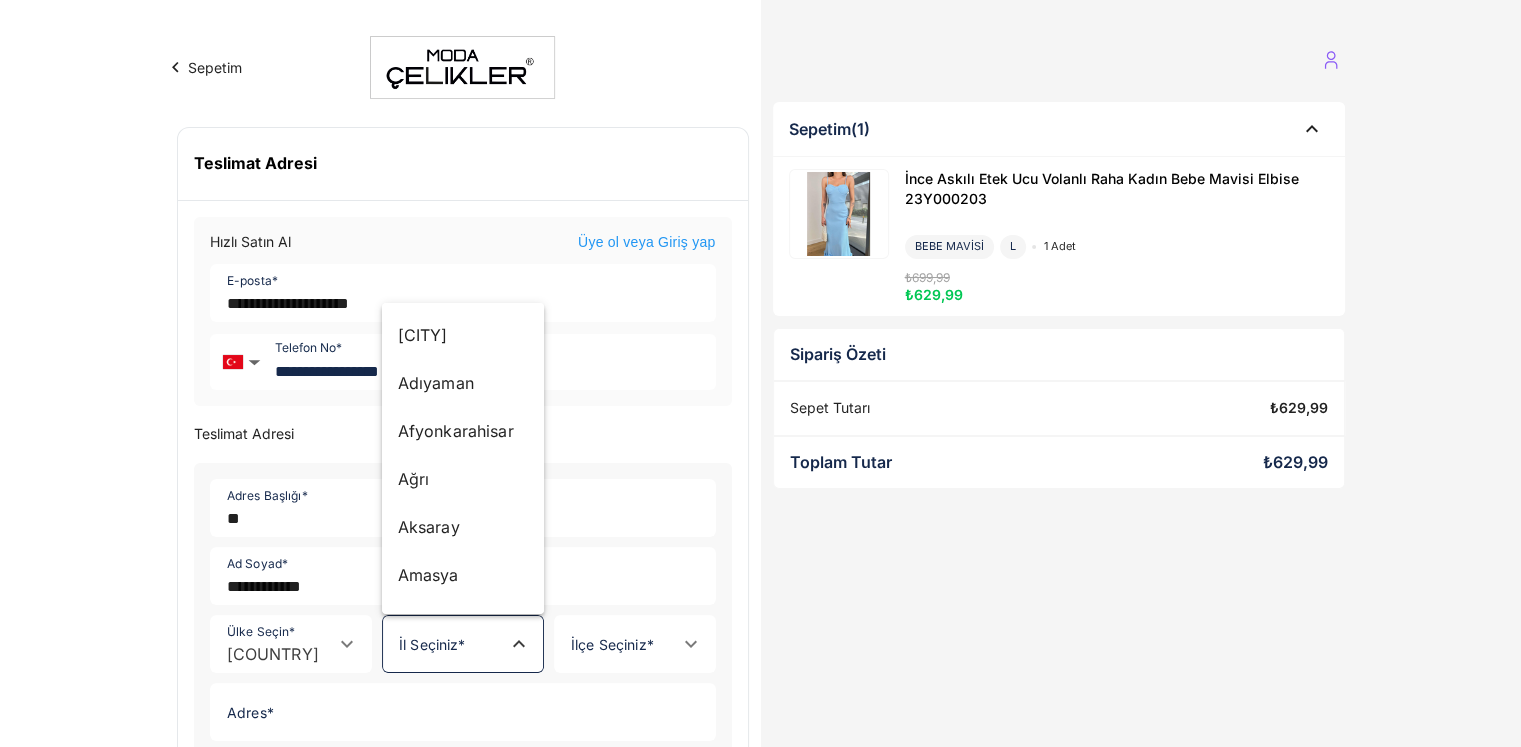 click 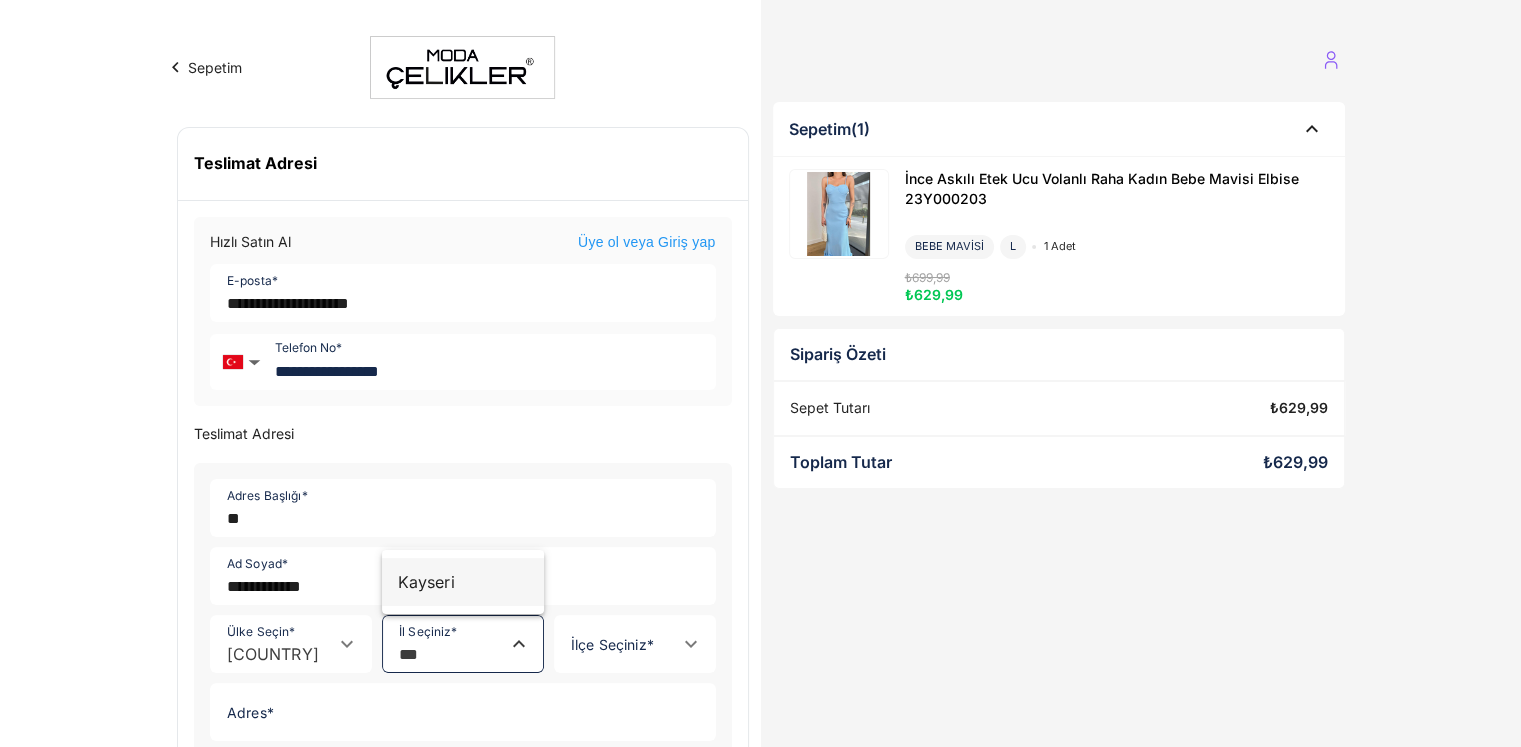 click on "Kayseri" at bounding box center (463, 582) 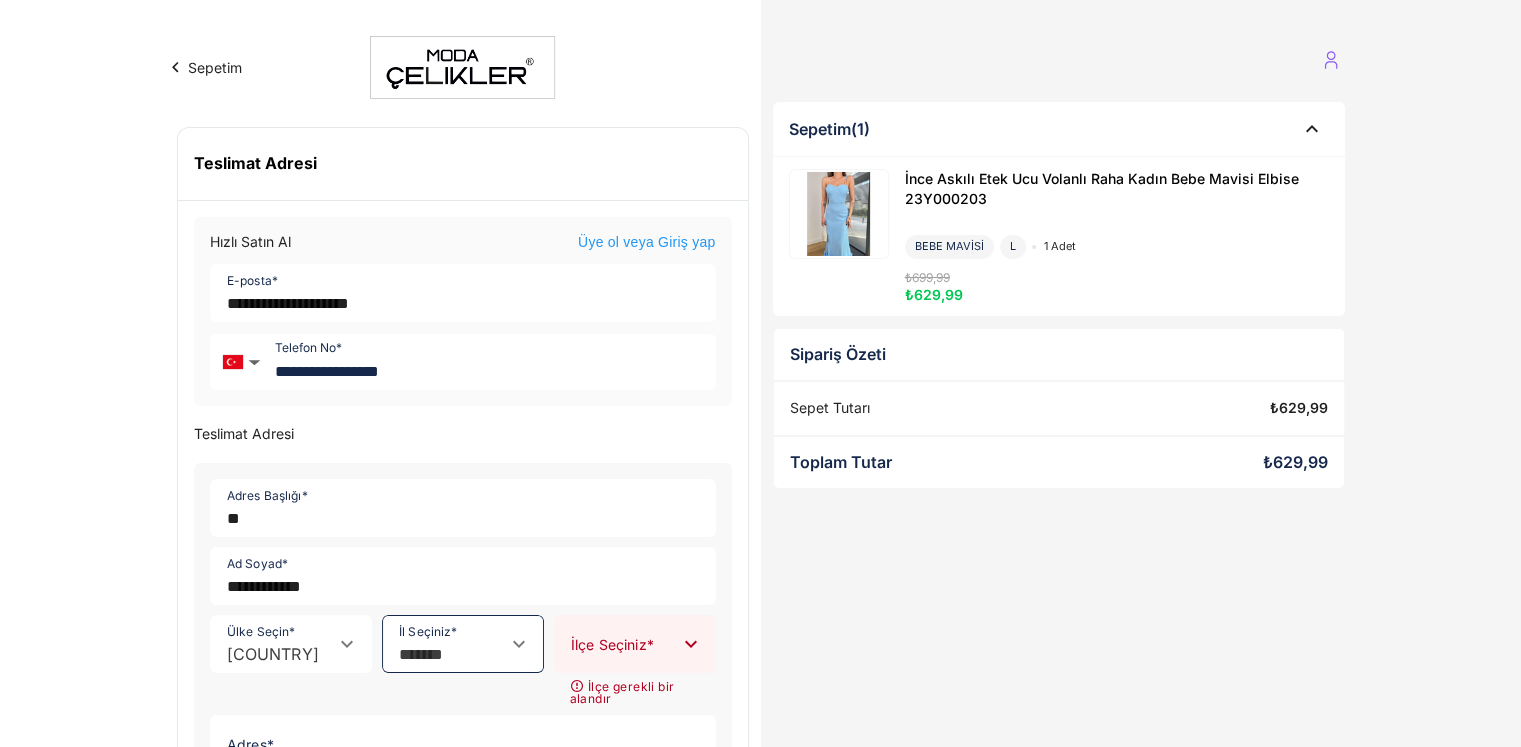 type on "*******" 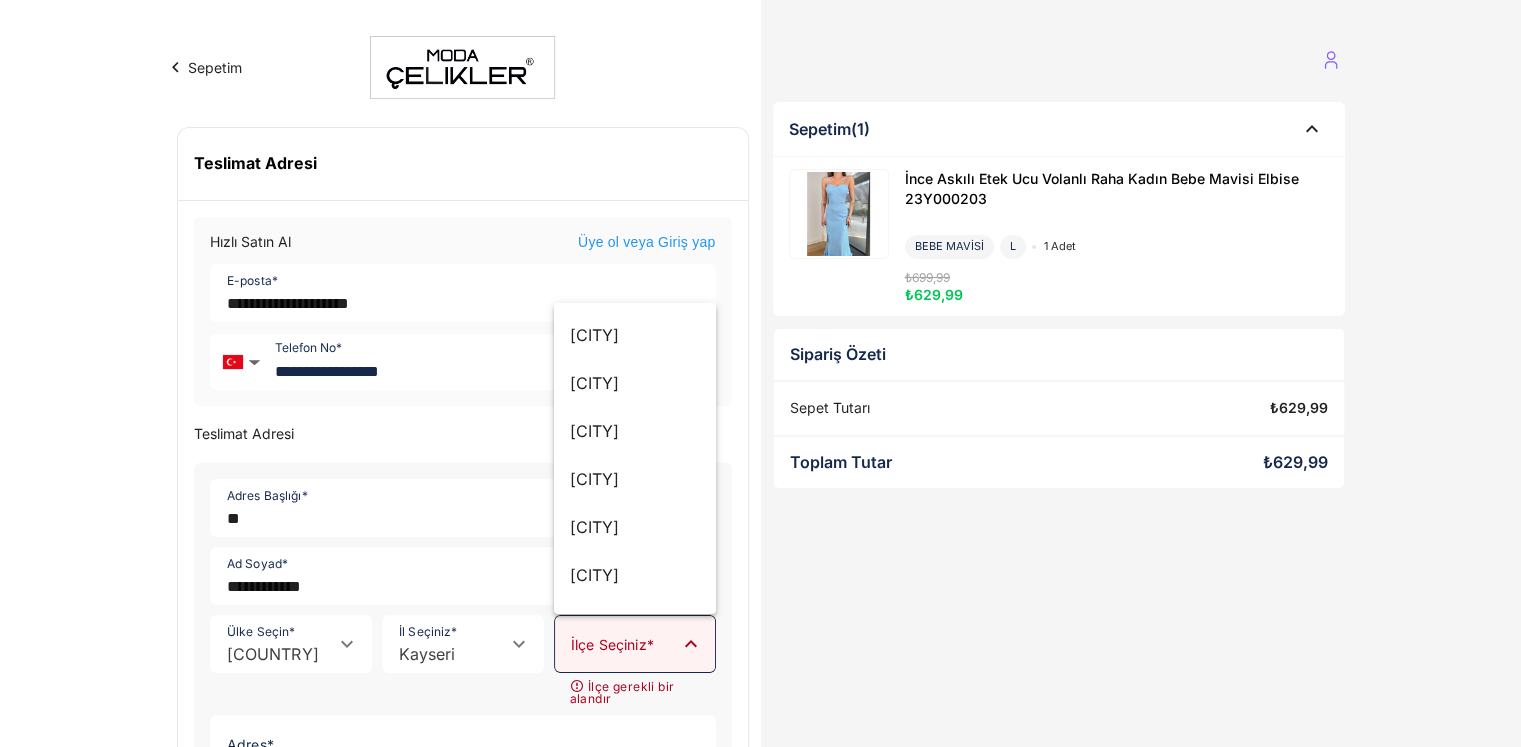 click 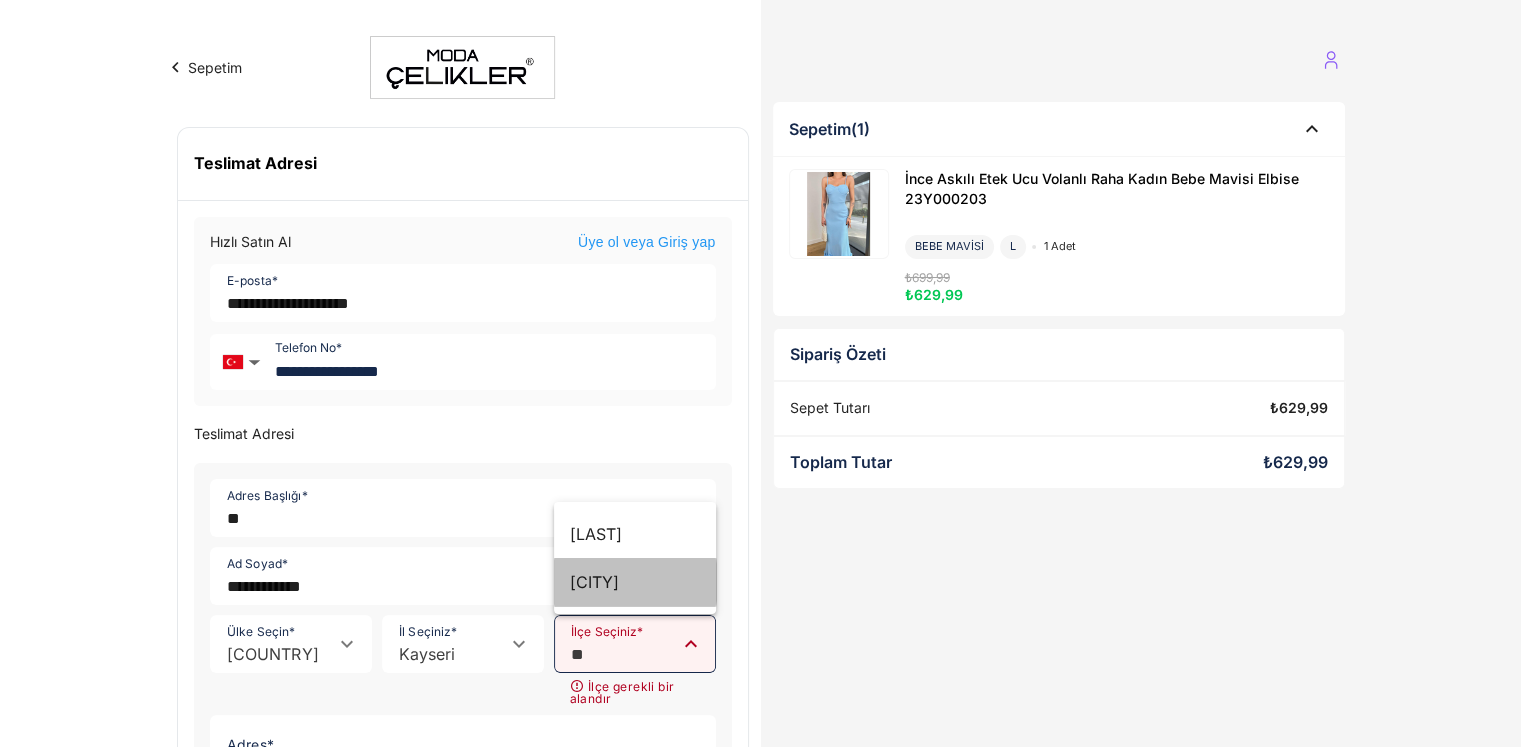click on "Talas" at bounding box center [635, 582] 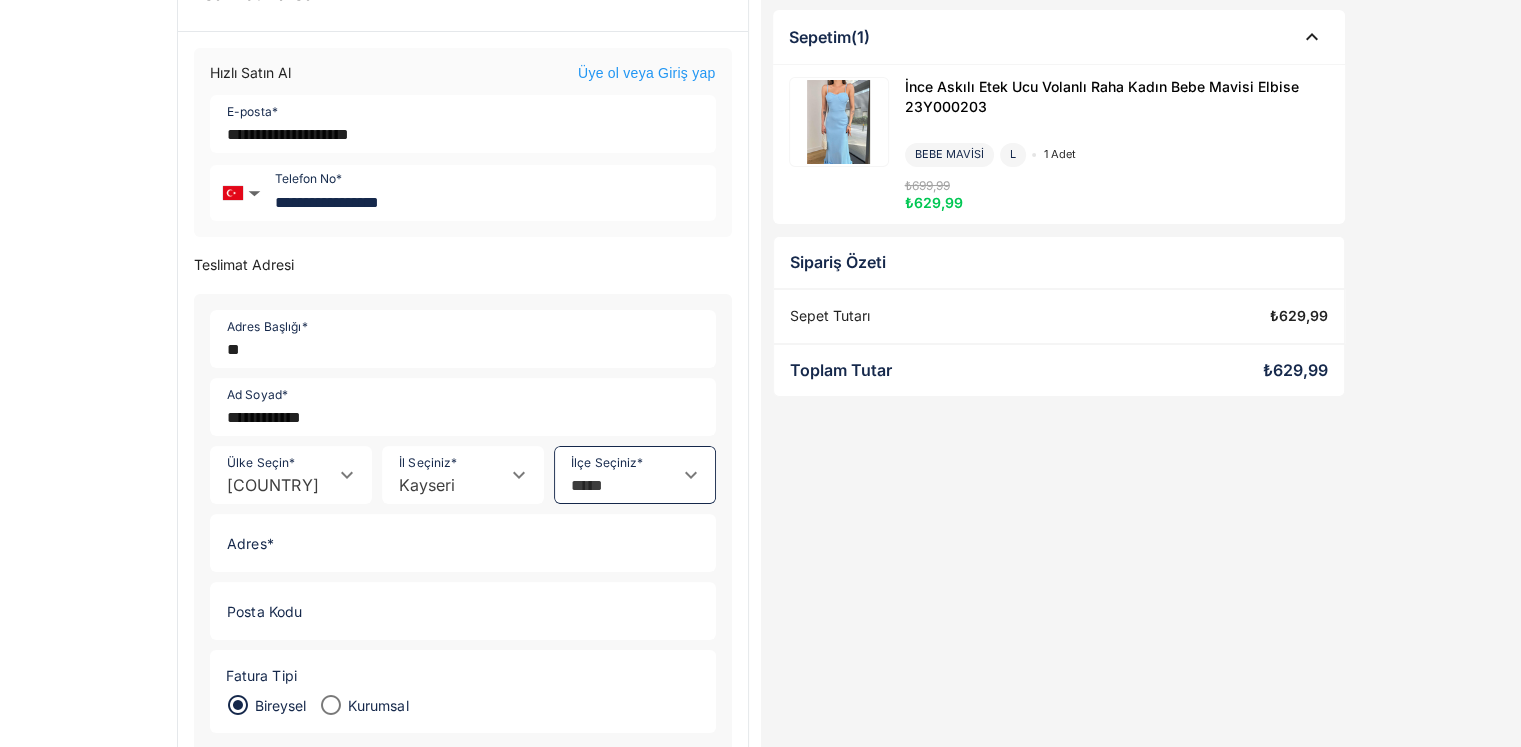 scroll, scrollTop: 200, scrollLeft: 0, axis: vertical 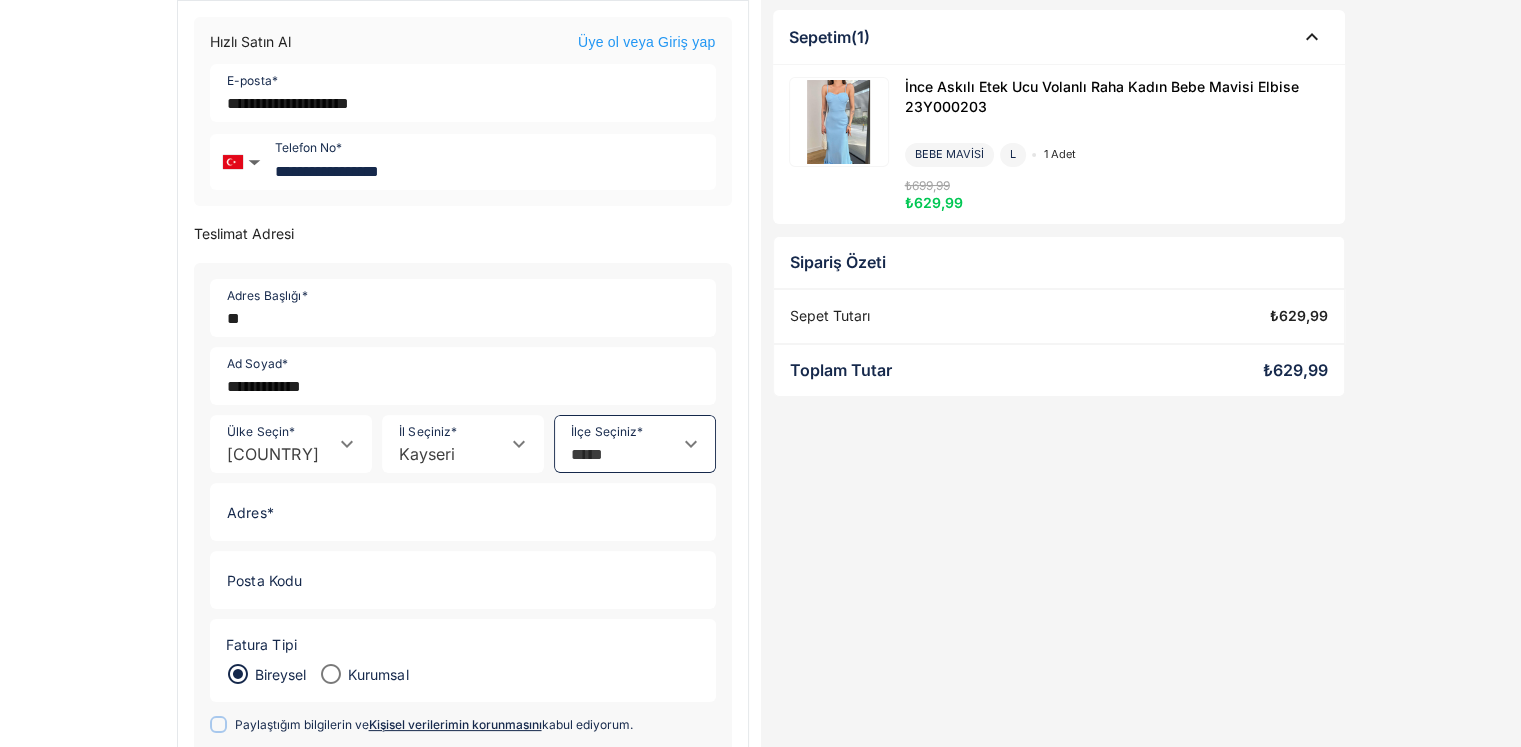 type on "*****" 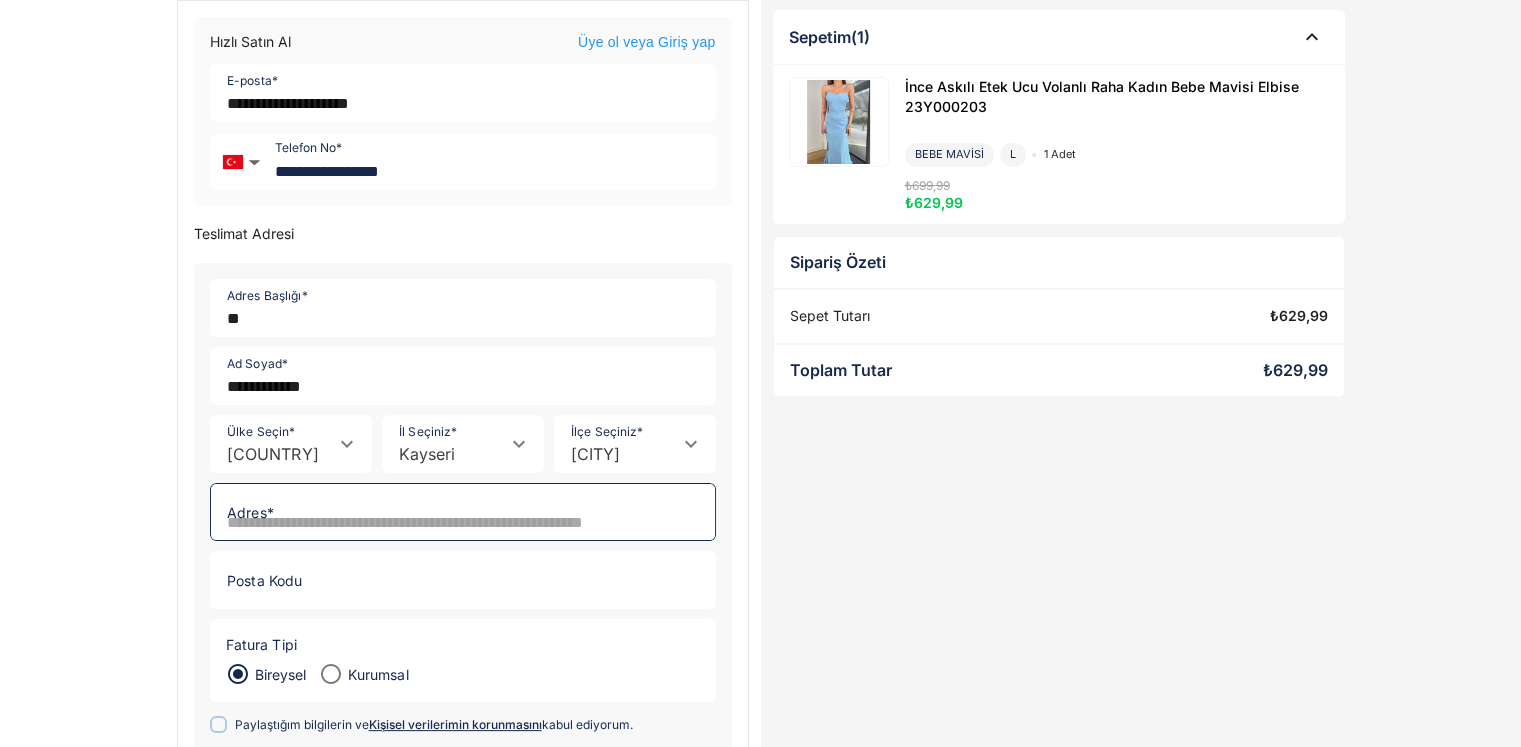 click on "Adres *" 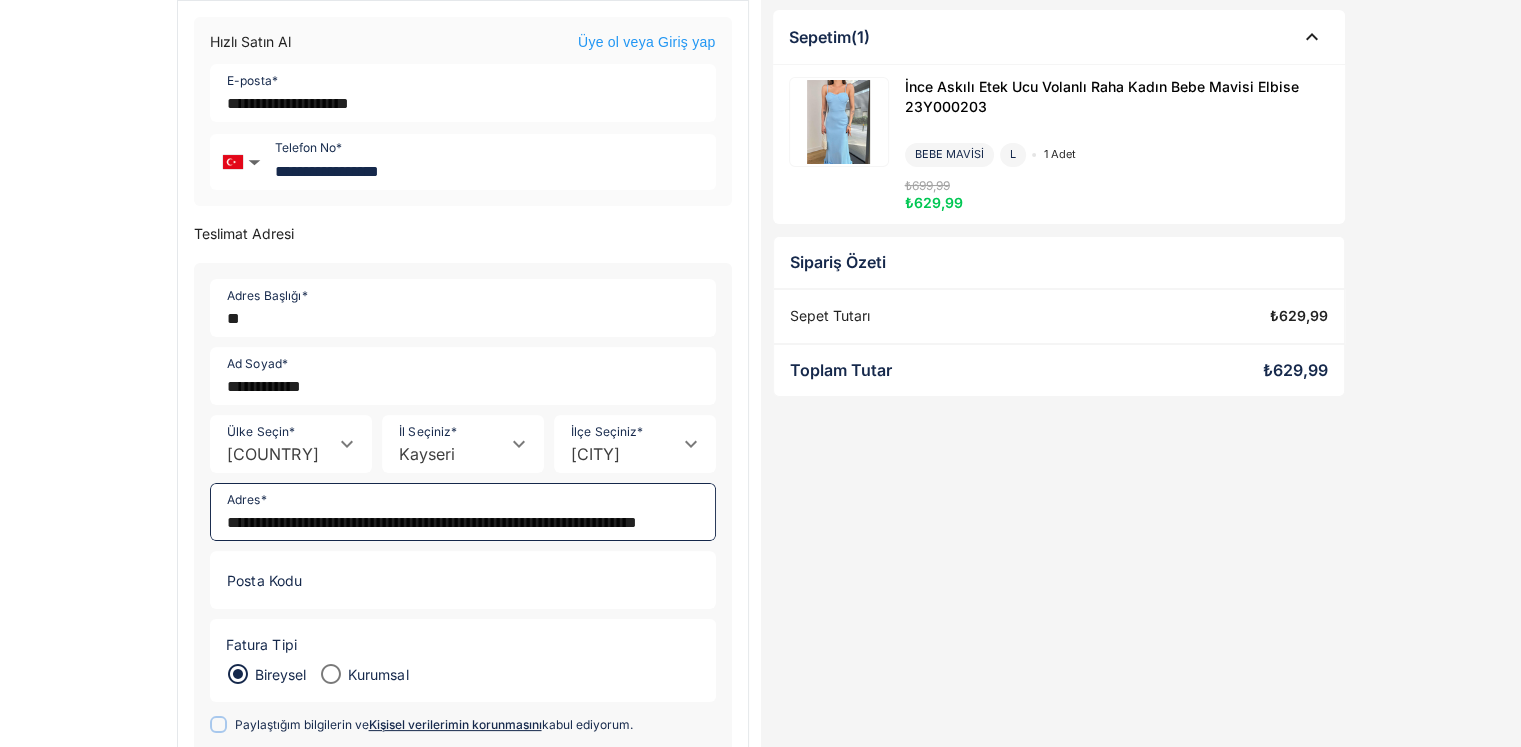 scroll, scrollTop: 0, scrollLeft: 68, axis: horizontal 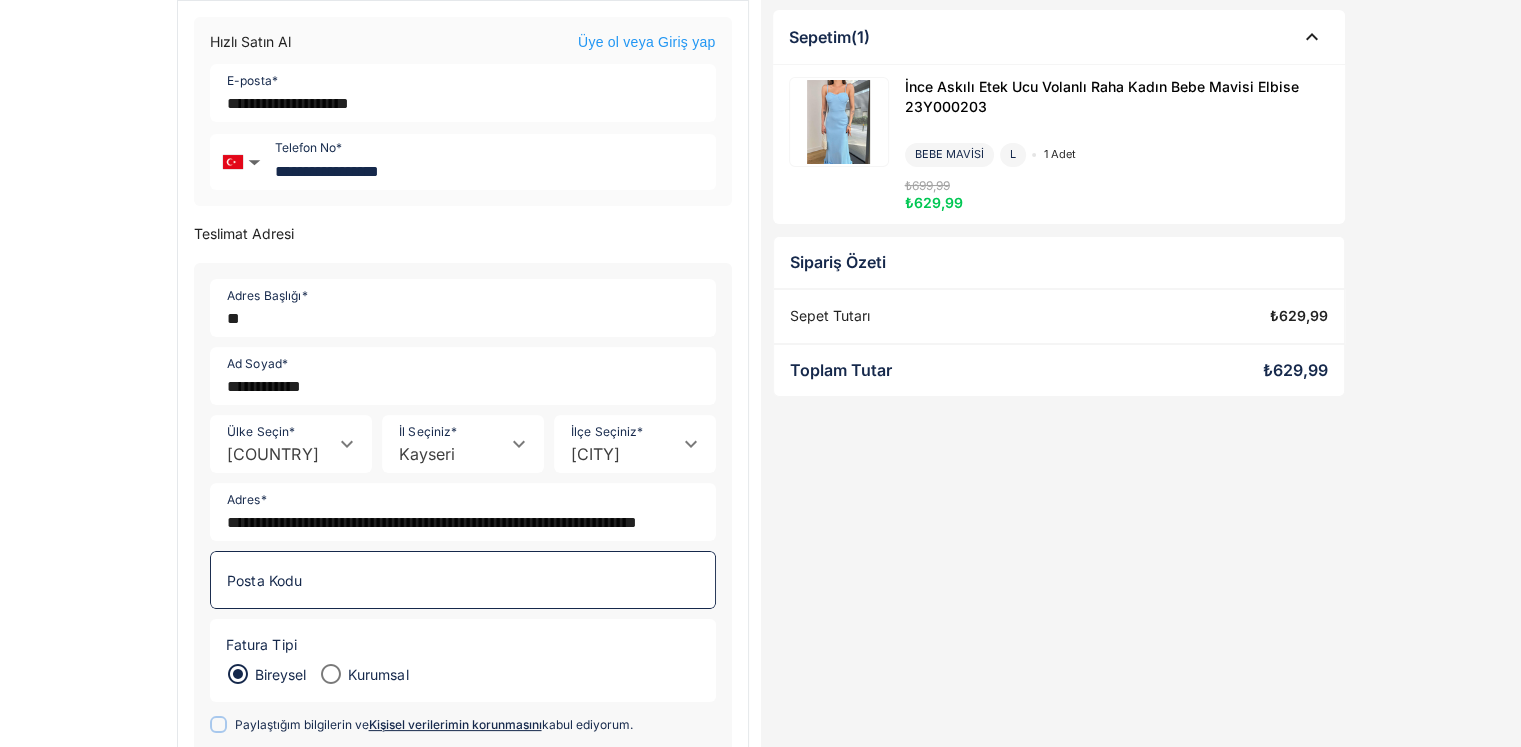 click on "Posta Kodu" 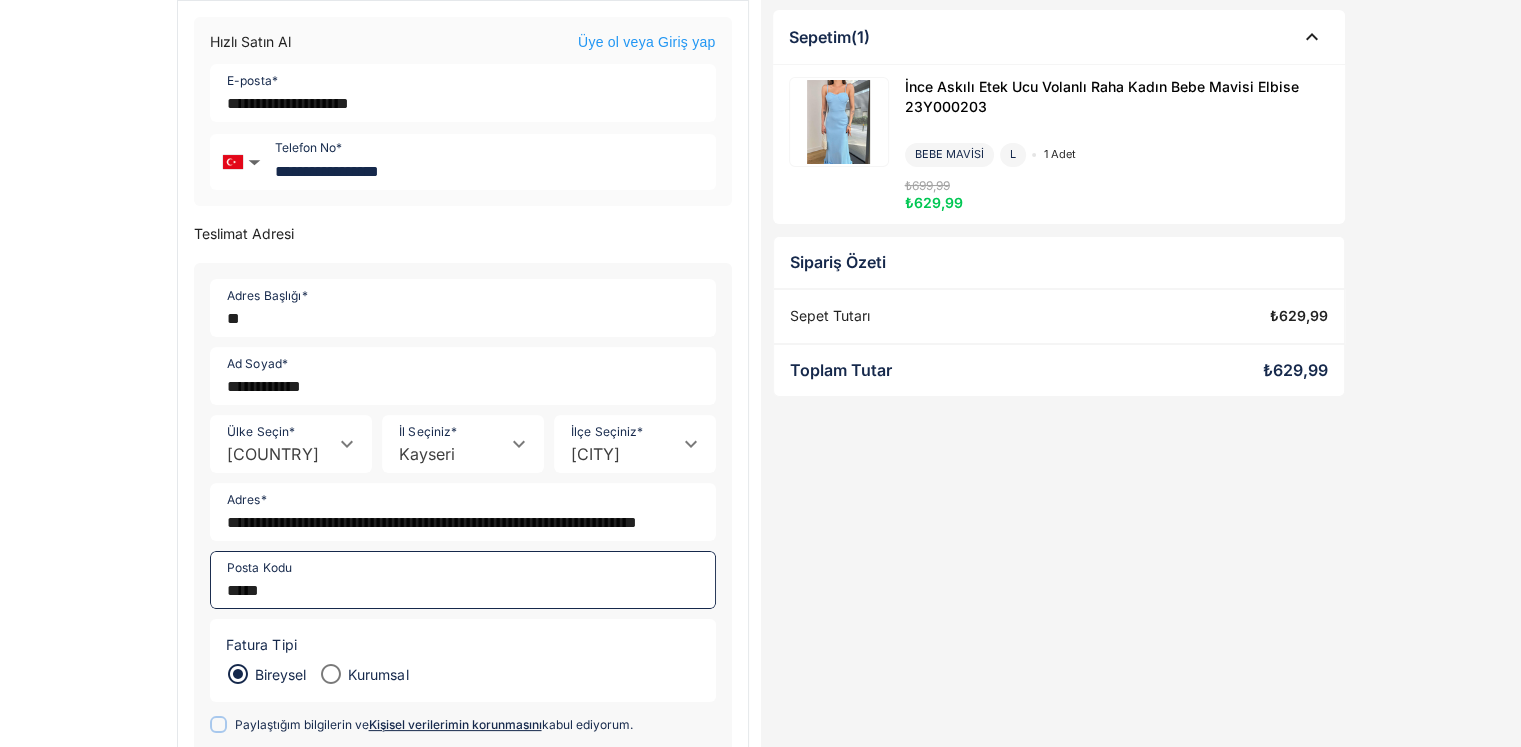 type on "*****" 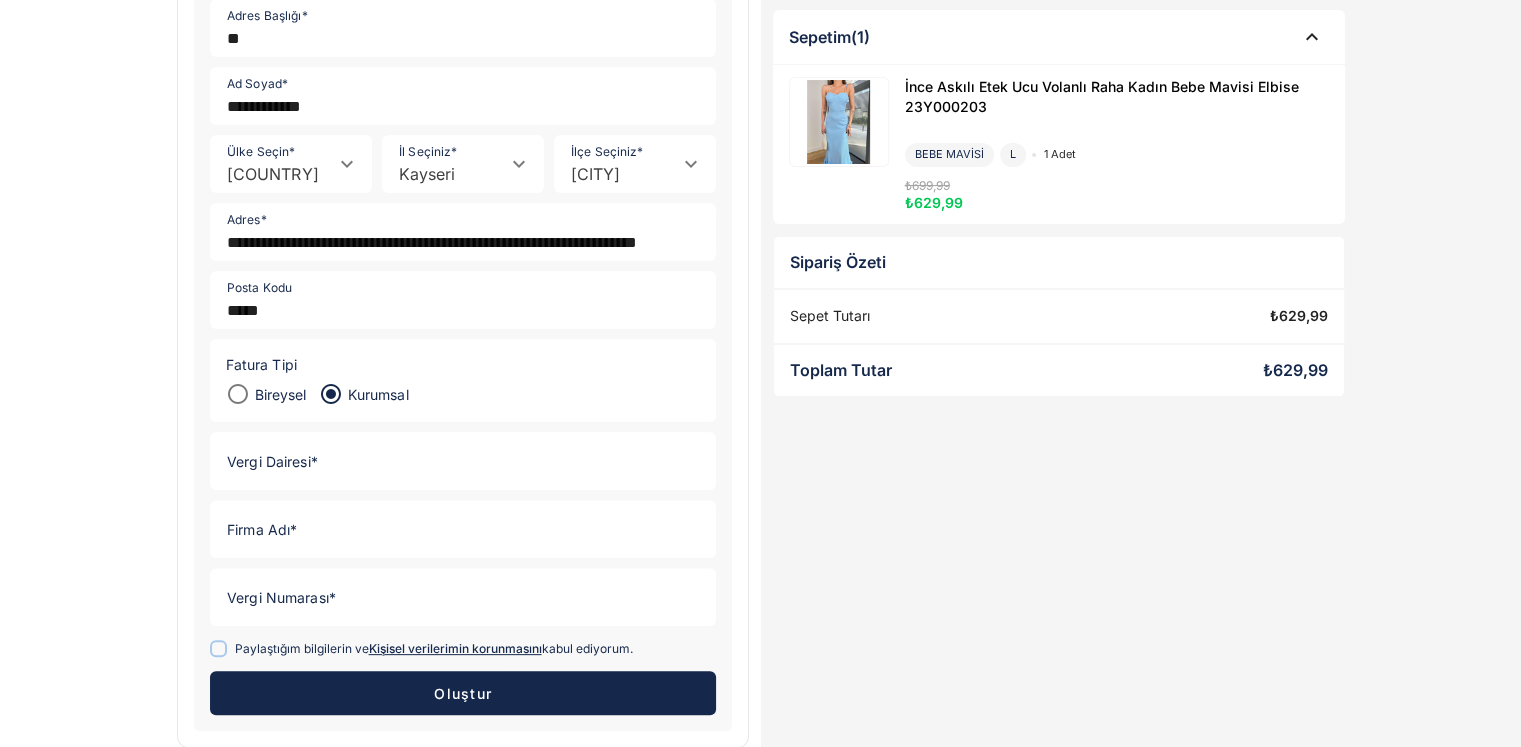 scroll, scrollTop: 533, scrollLeft: 0, axis: vertical 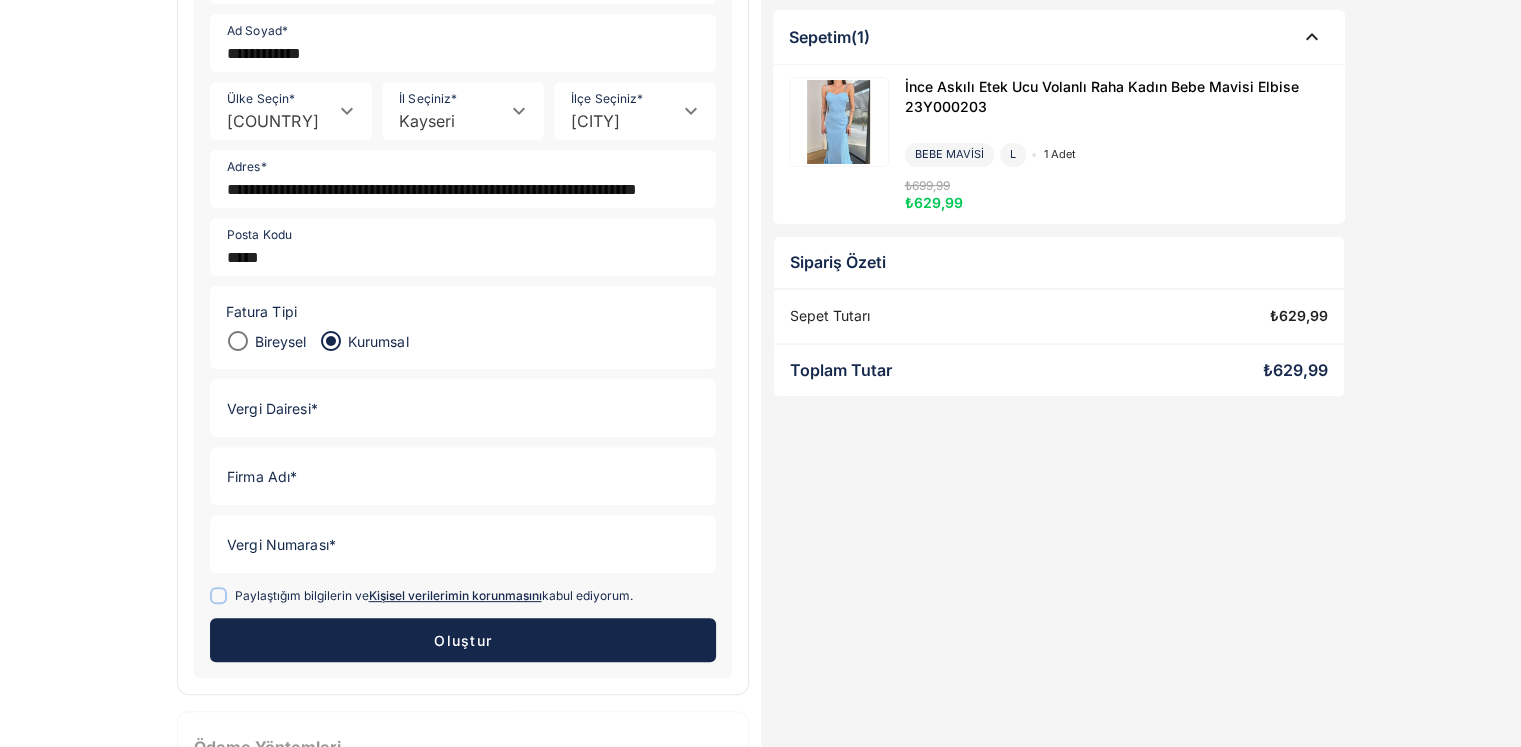 click on "Vergi Dairesi *" 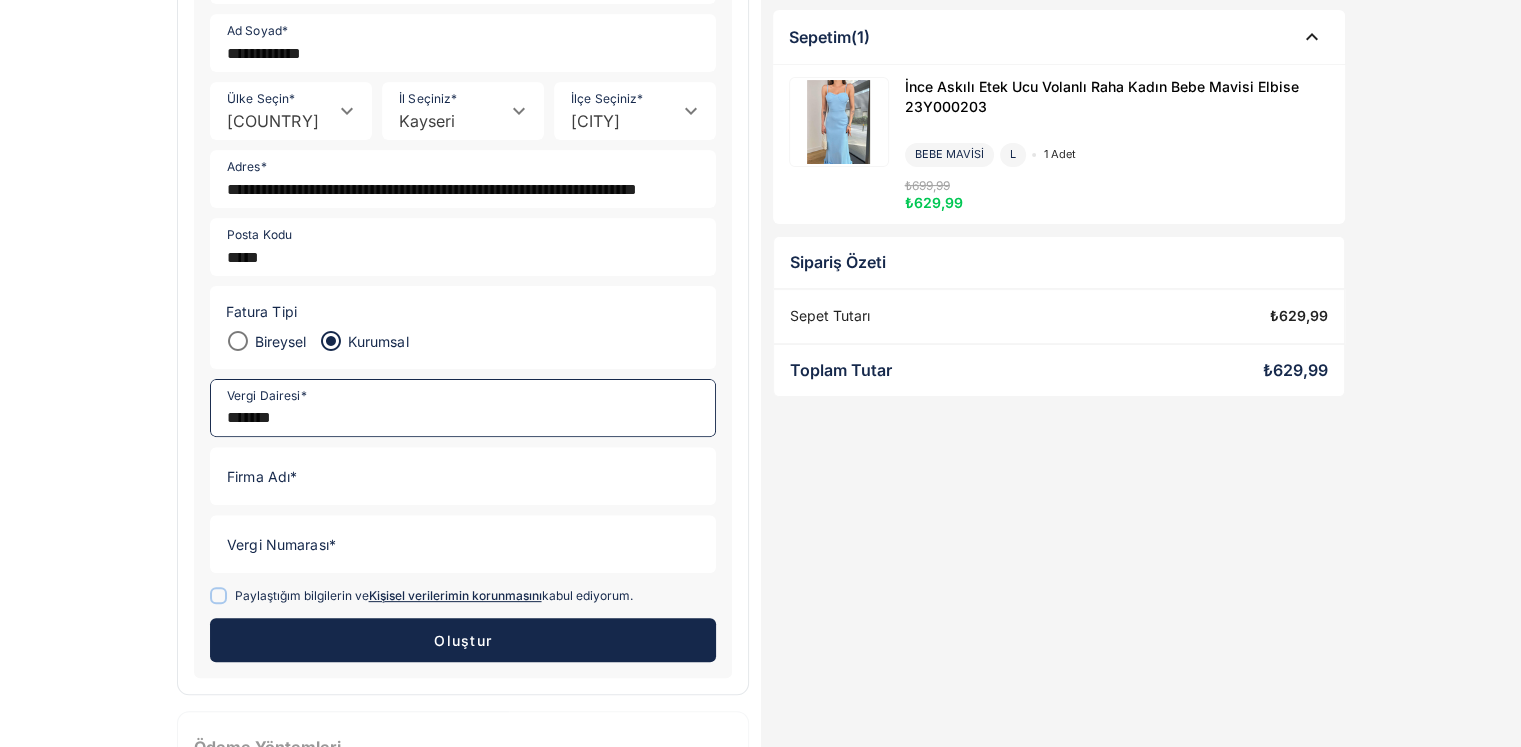 type on "*******" 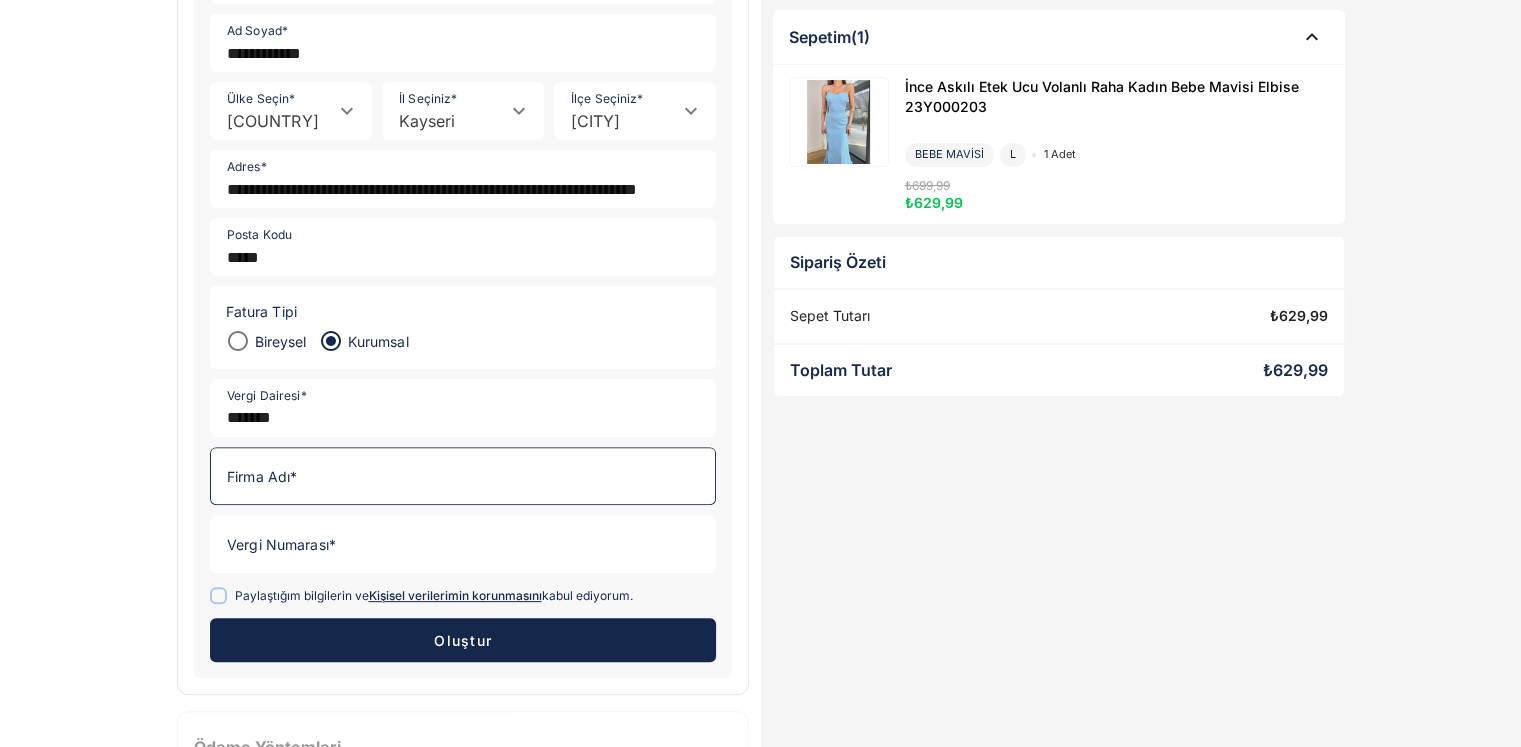 click on "Firma Adı *" 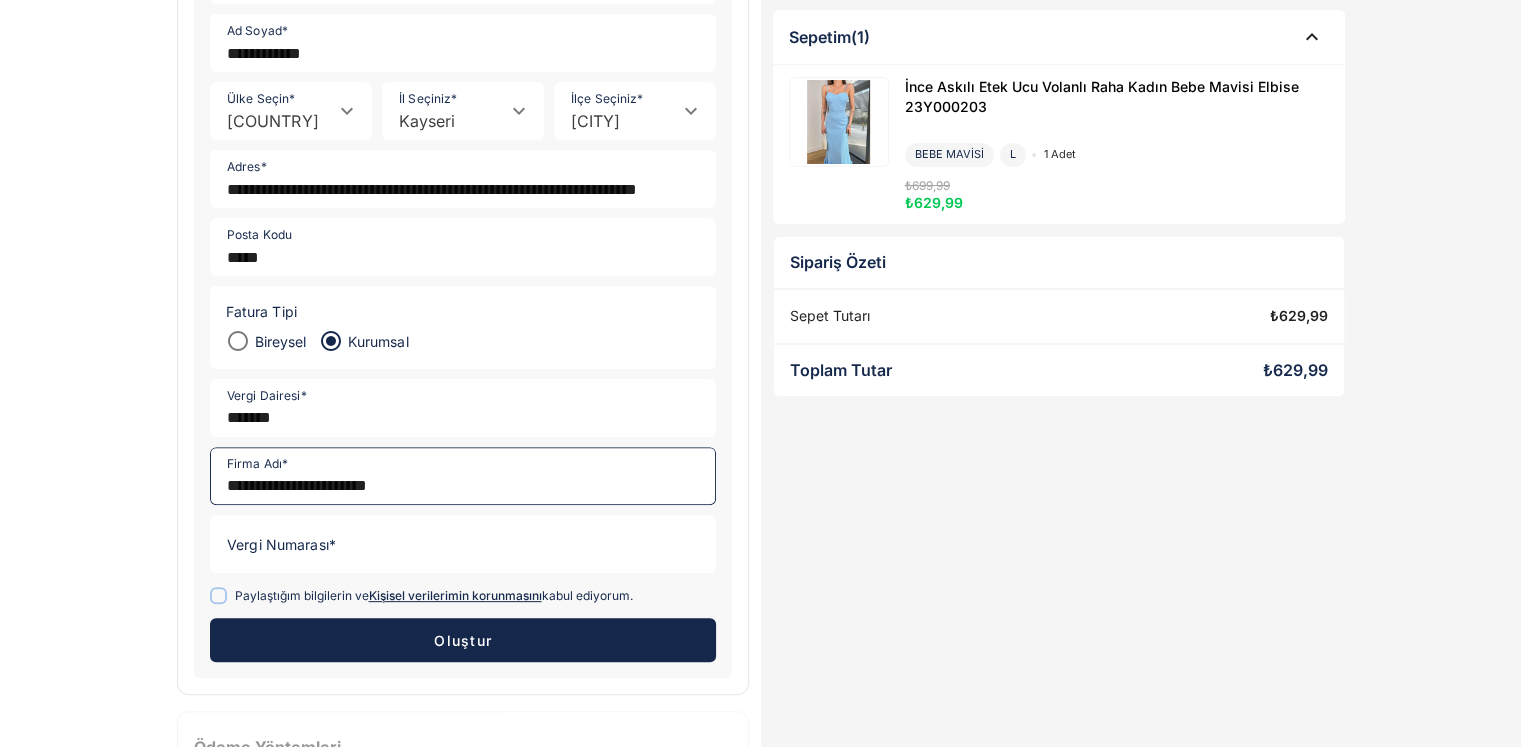 type on "**********" 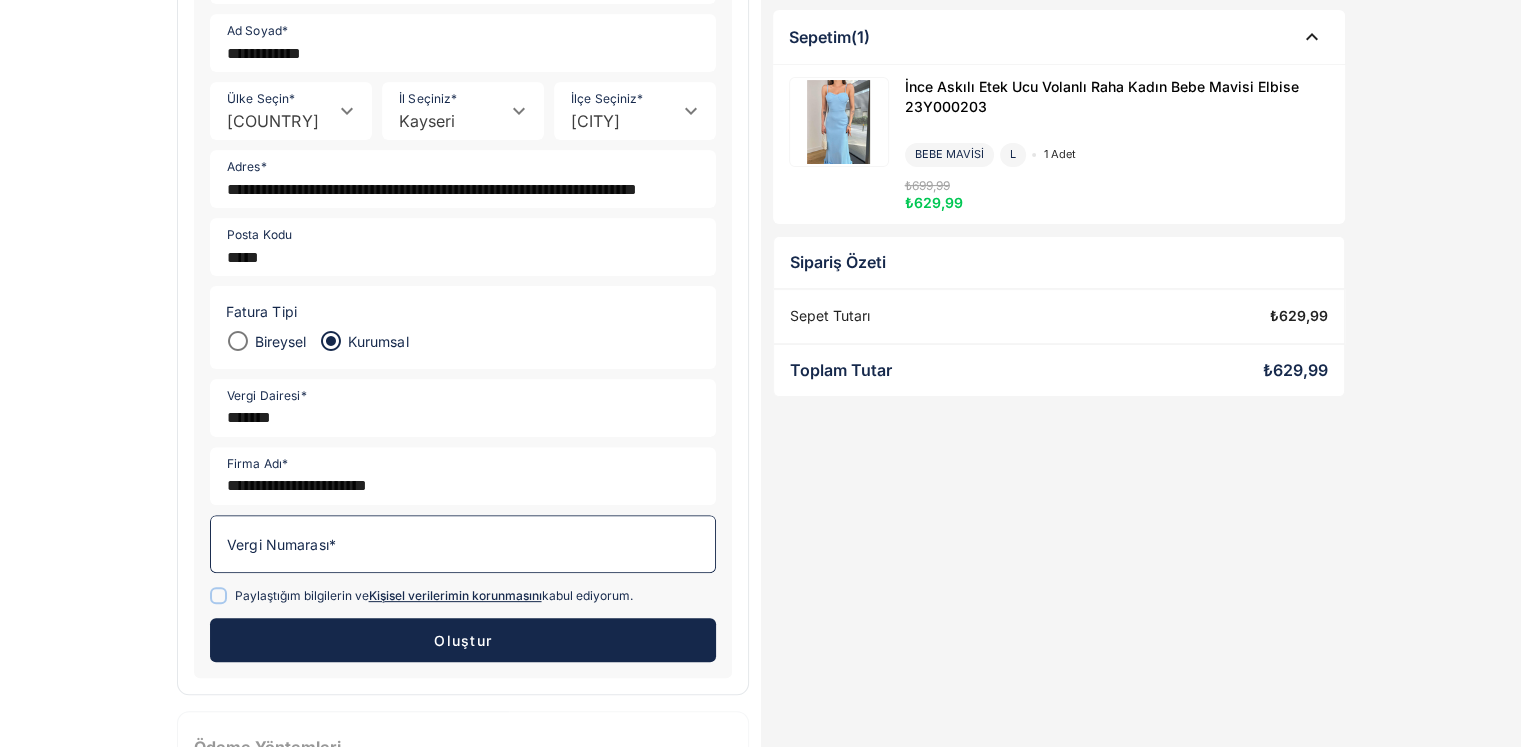 click on "Vergi Numarası *" 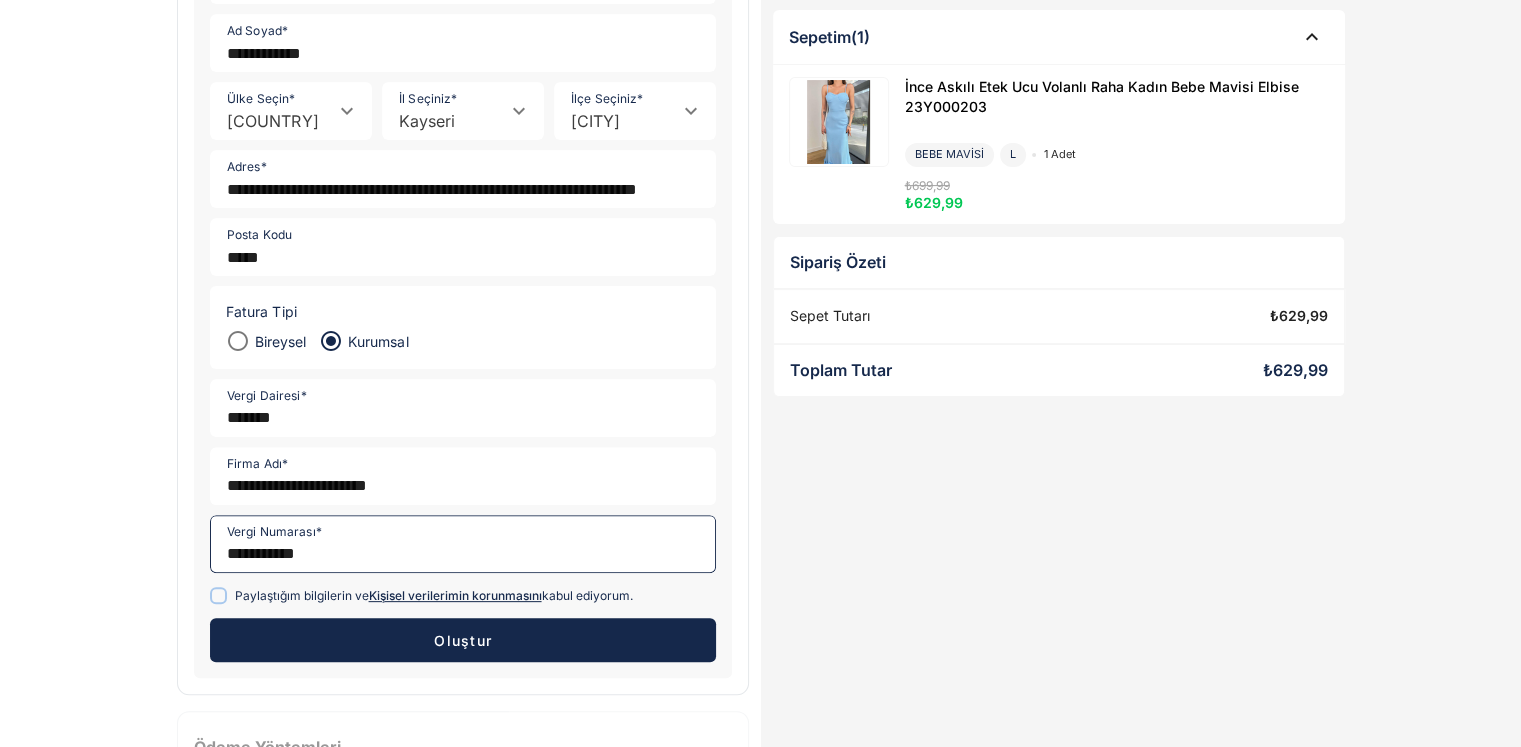 type on "**********" 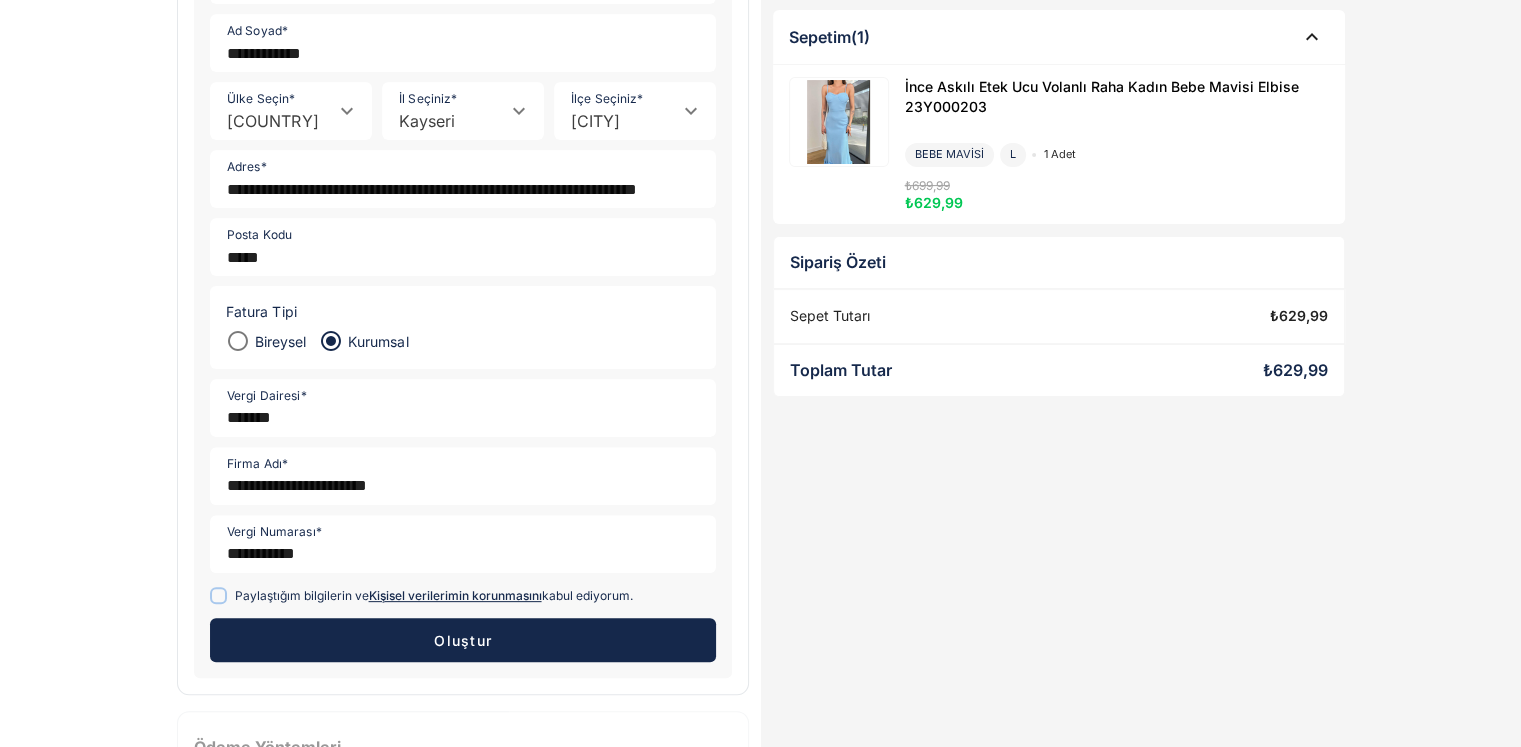 click on "Oluştur" at bounding box center (463, 640) 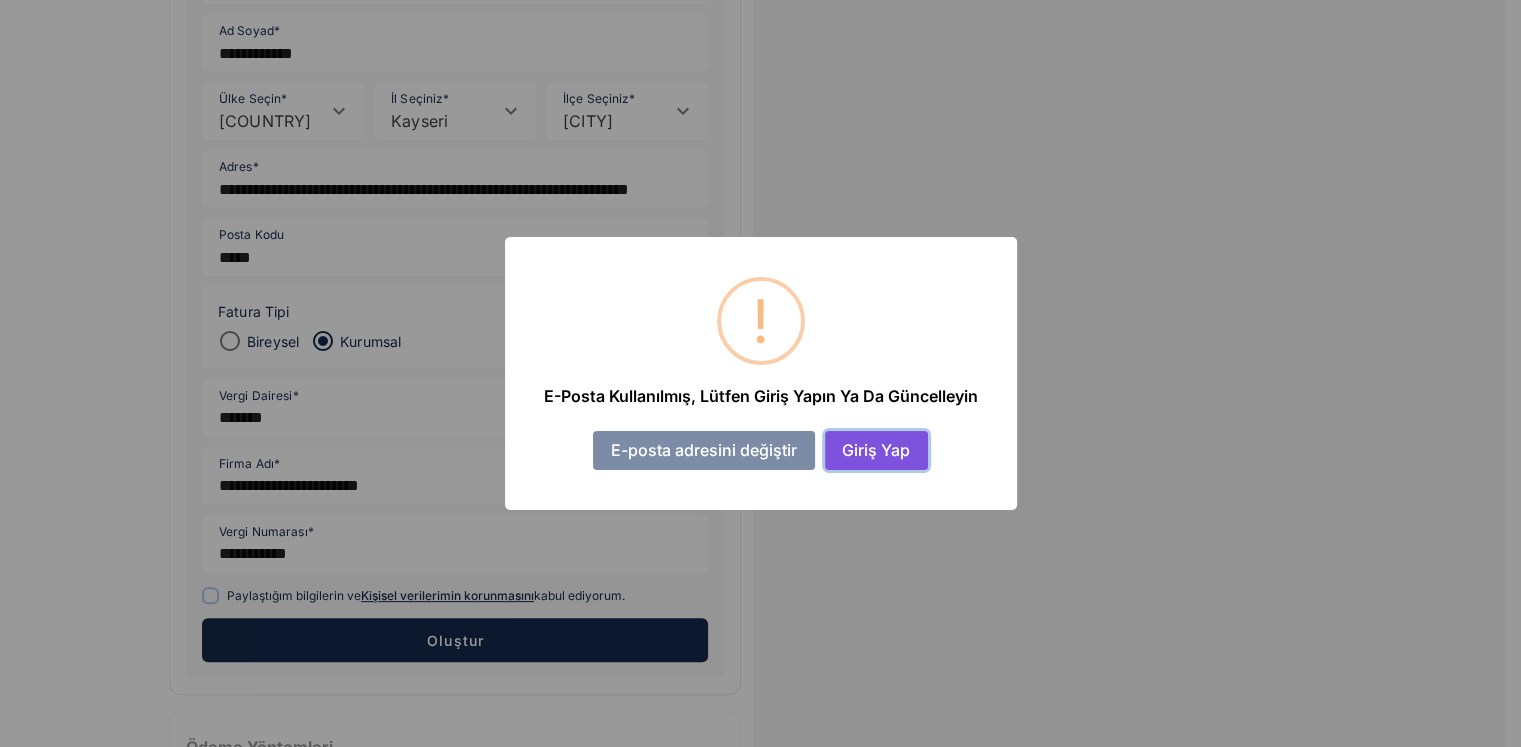 click on "Giriş Yap" at bounding box center (876, 450) 